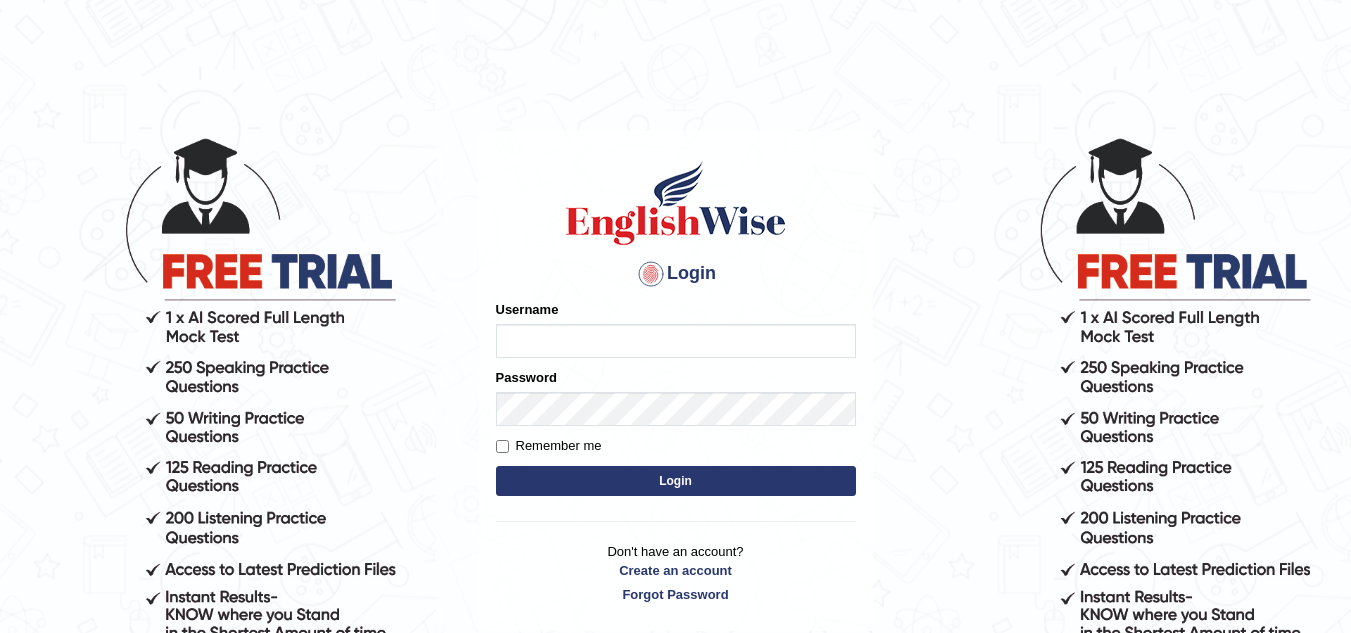 scroll, scrollTop: 0, scrollLeft: 0, axis: both 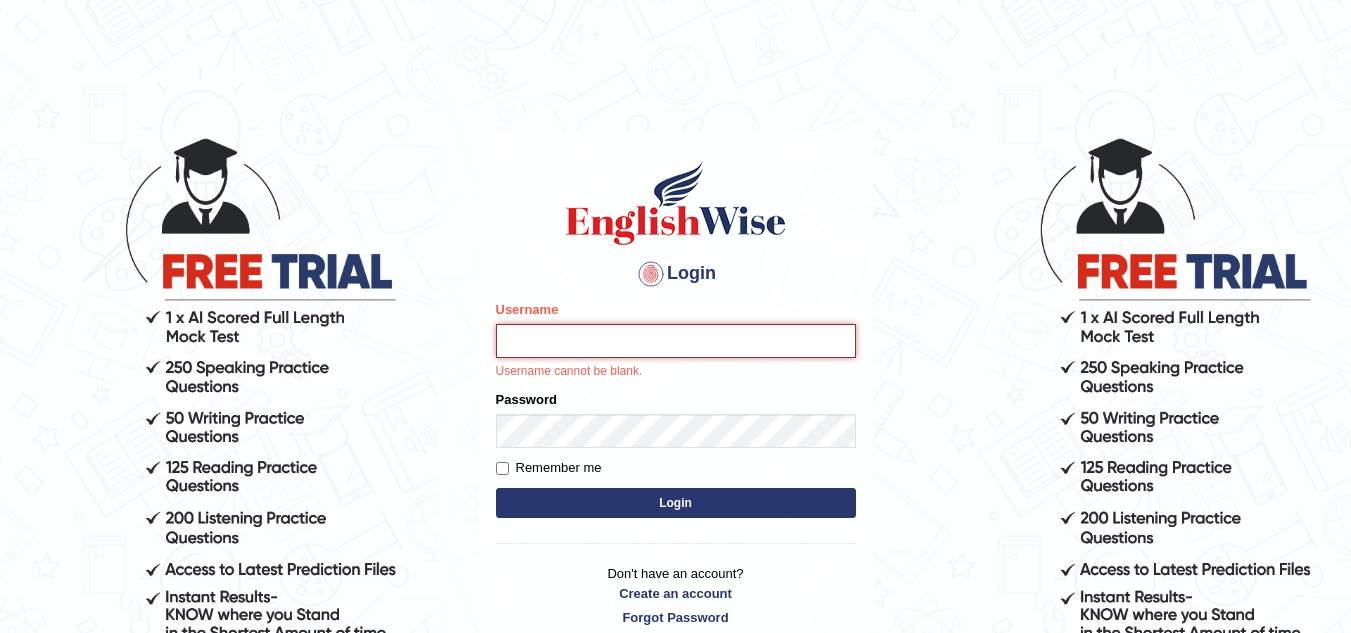 type on "Sureshkumar" 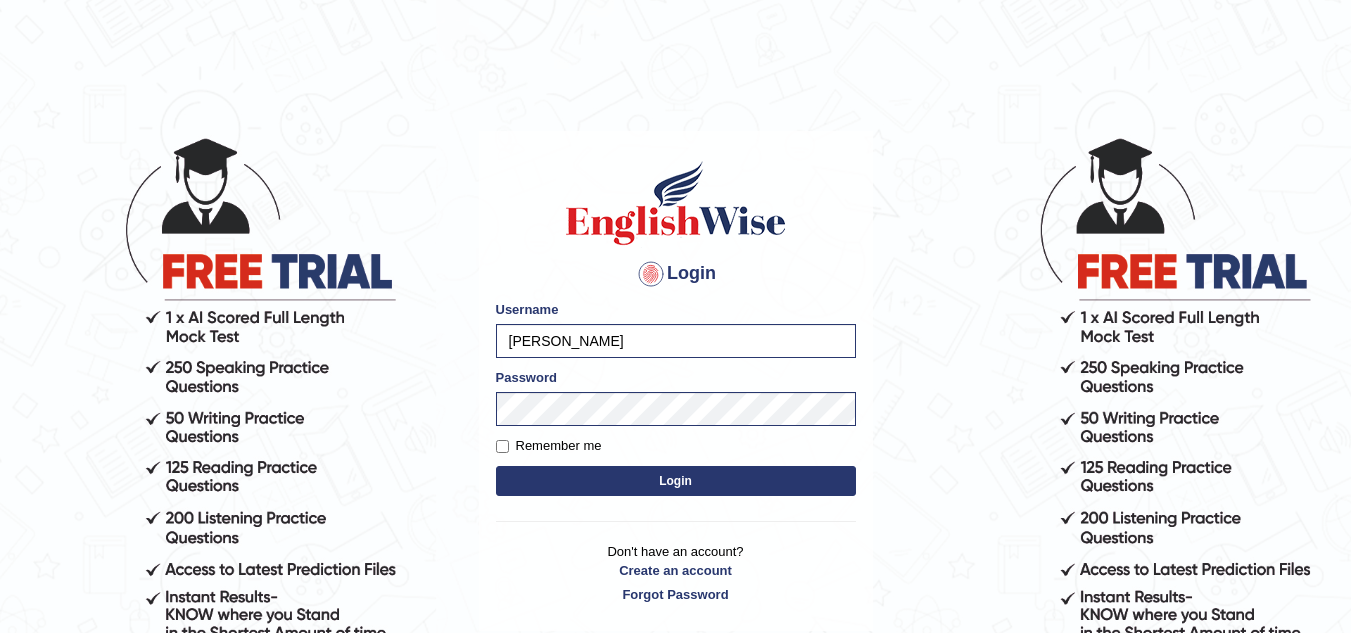 click on "Login" at bounding box center (676, 481) 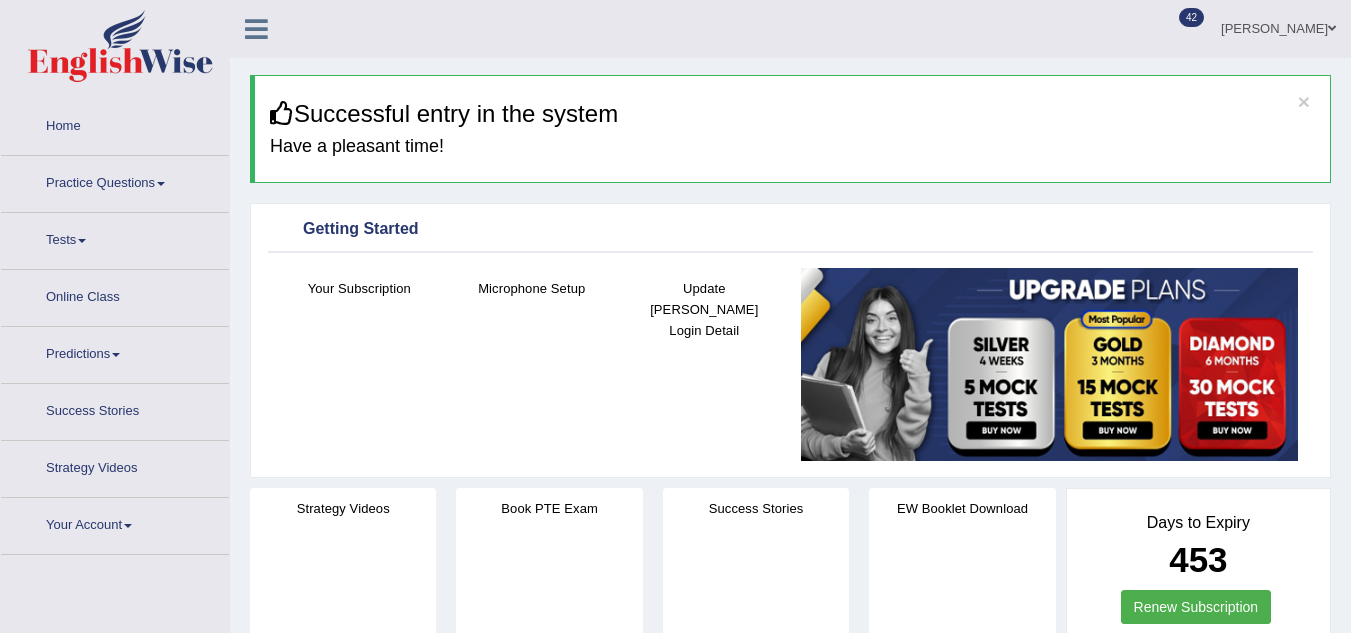 scroll, scrollTop: 0, scrollLeft: 0, axis: both 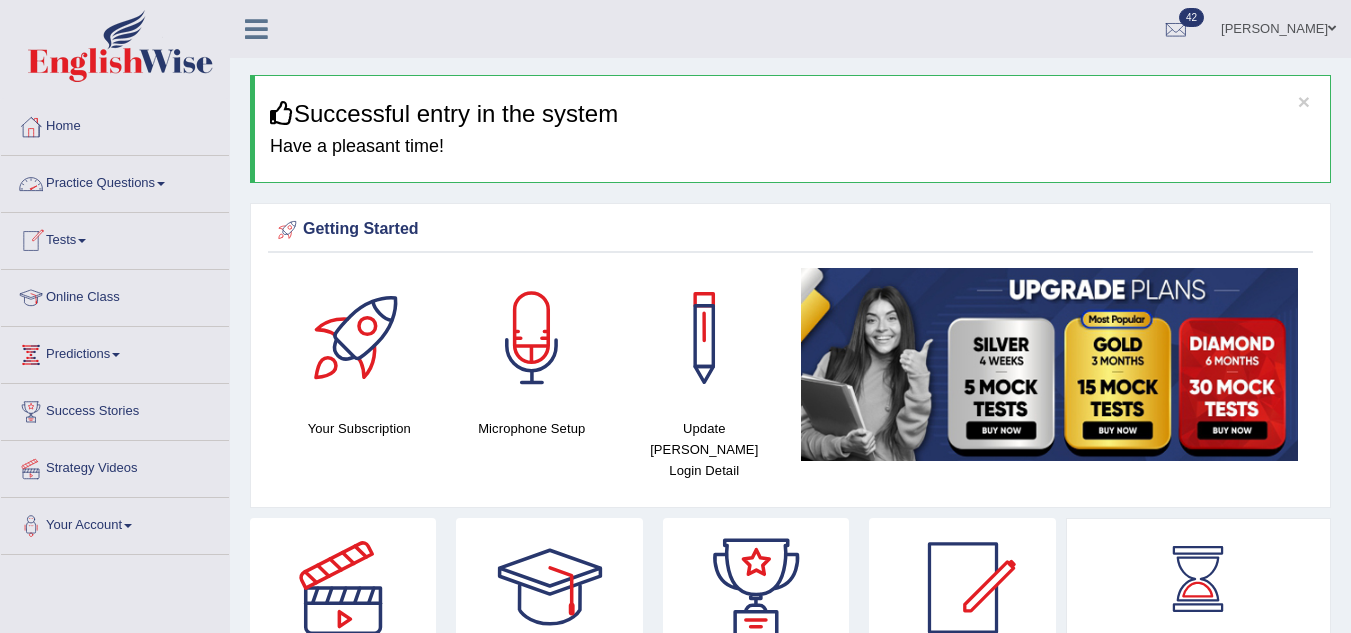 click on "Practice Questions" at bounding box center (115, 181) 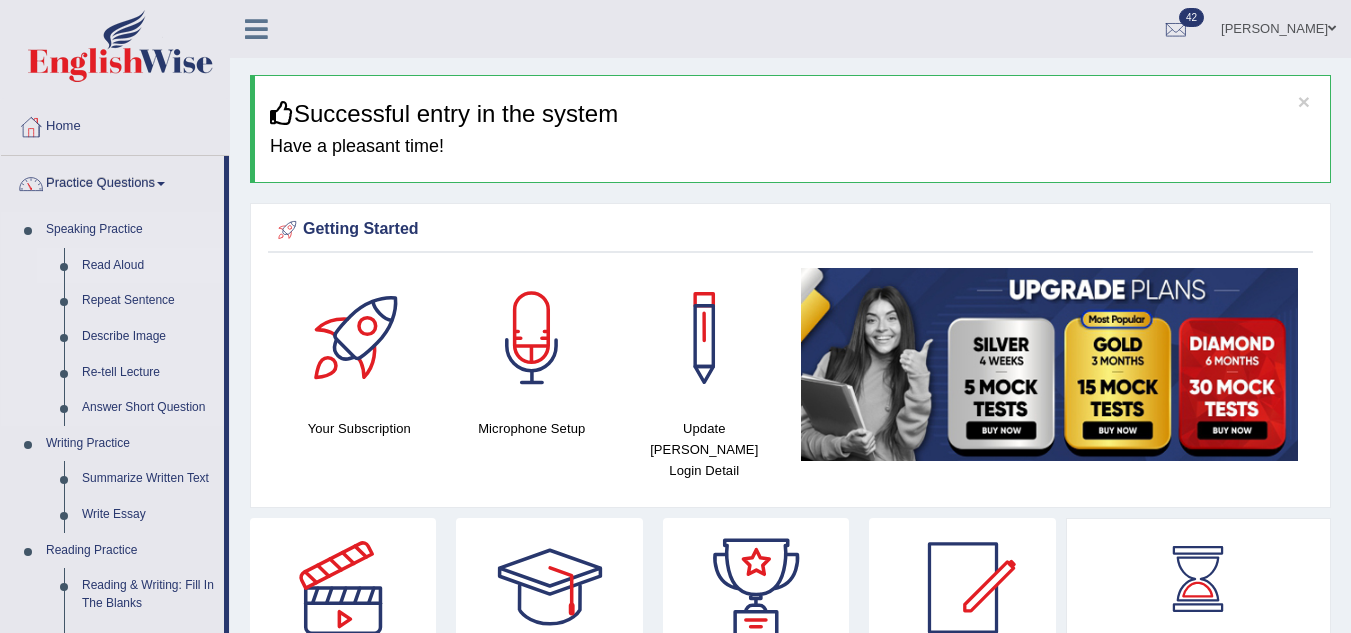 click on "Read Aloud" at bounding box center [148, 266] 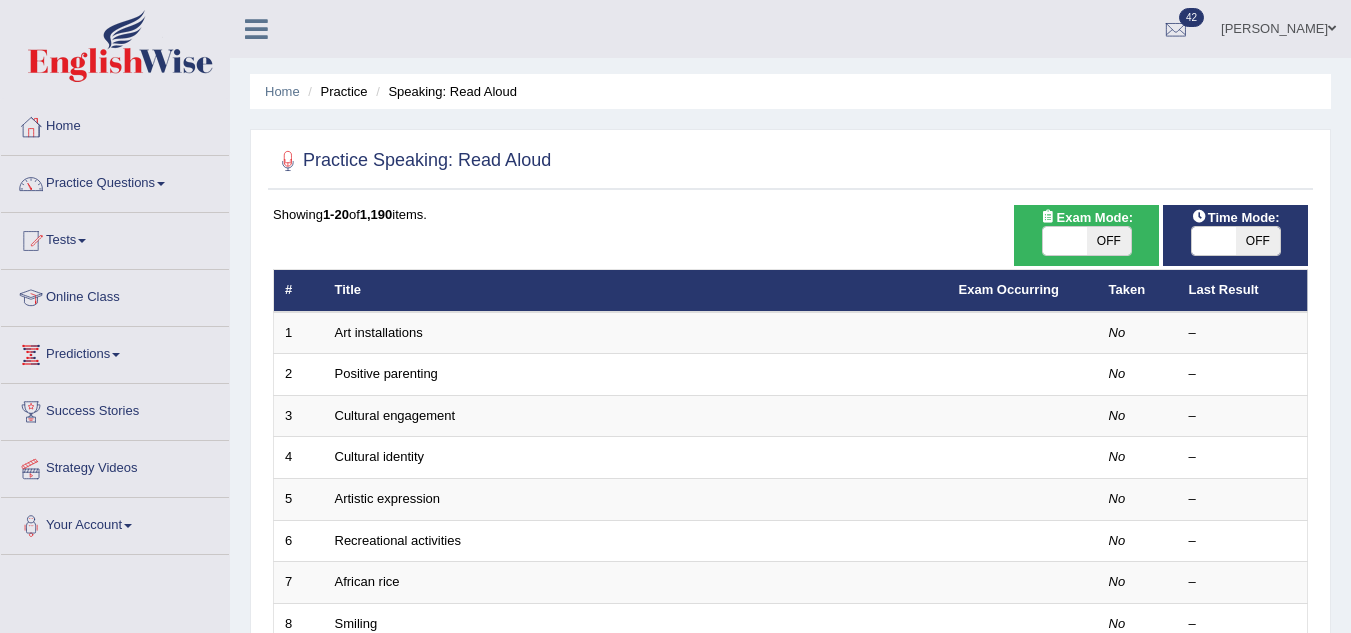 scroll, scrollTop: 0, scrollLeft: 0, axis: both 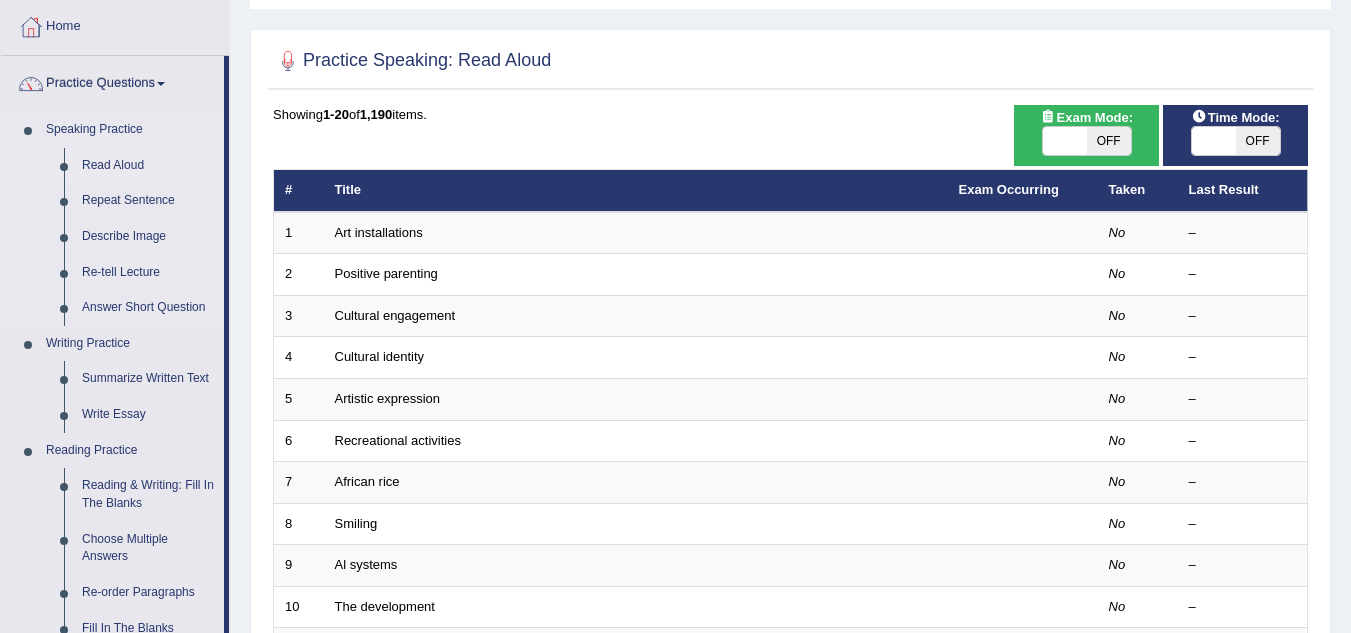 click on "Read Aloud" at bounding box center (148, 166) 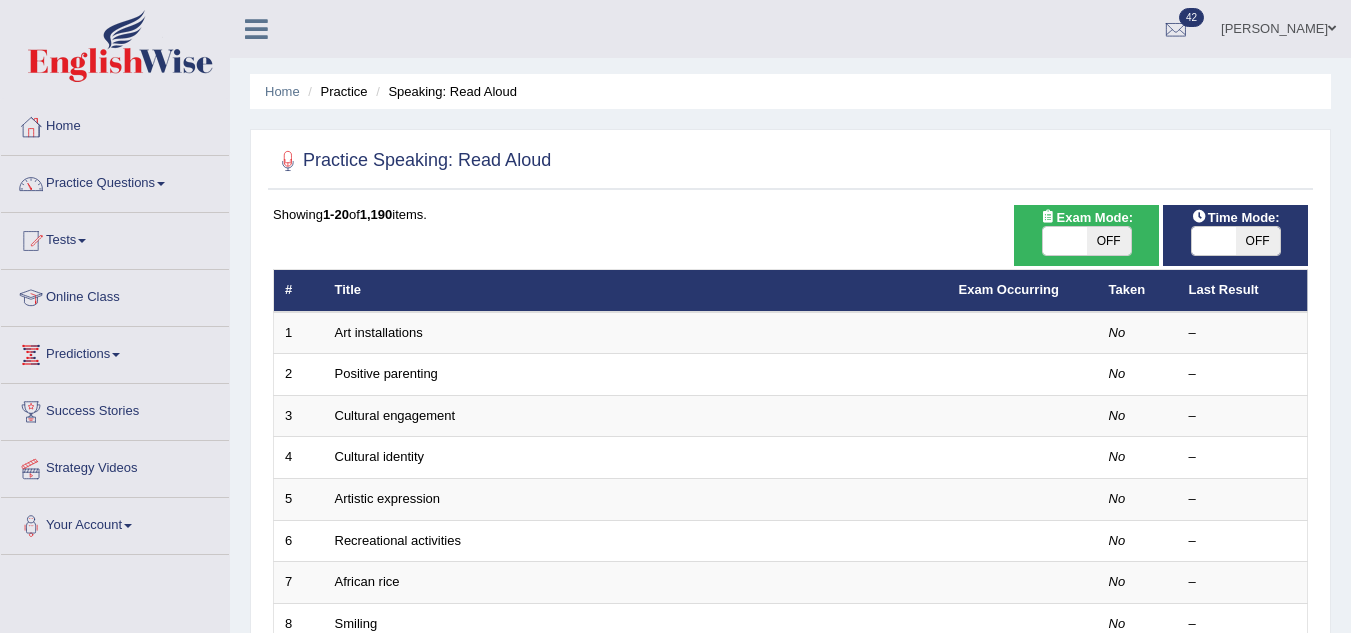 scroll, scrollTop: 0, scrollLeft: 0, axis: both 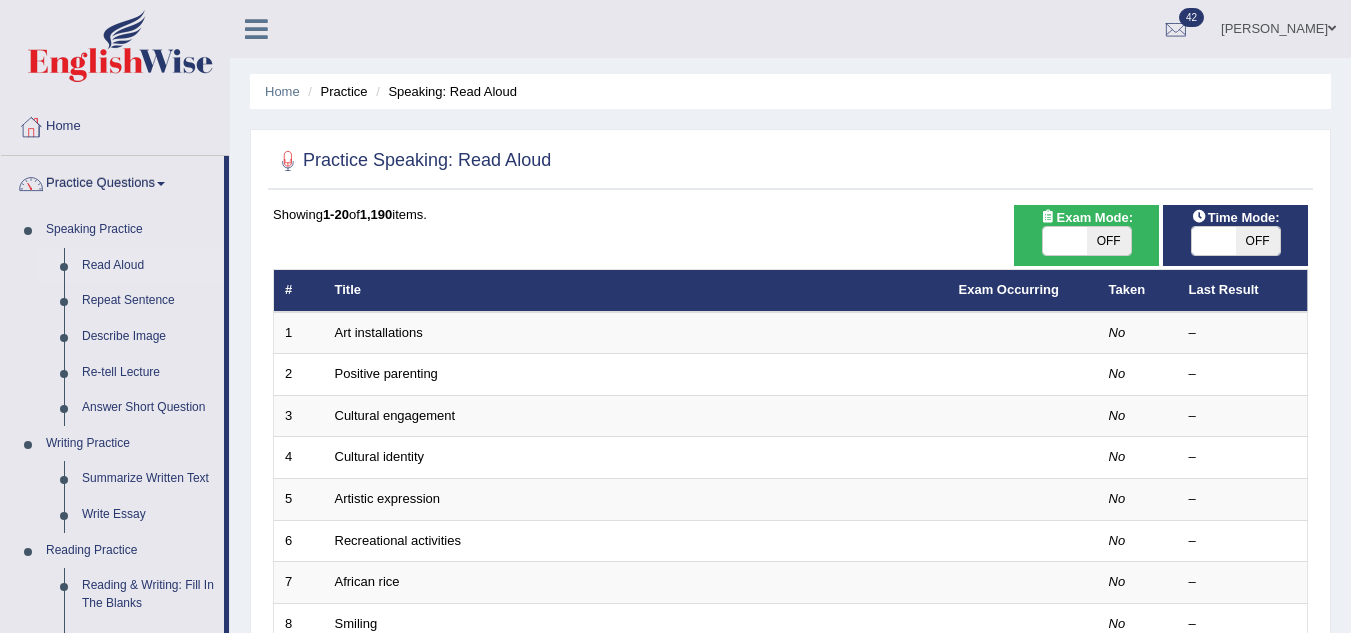 click on "Practice Questions" at bounding box center [112, 181] 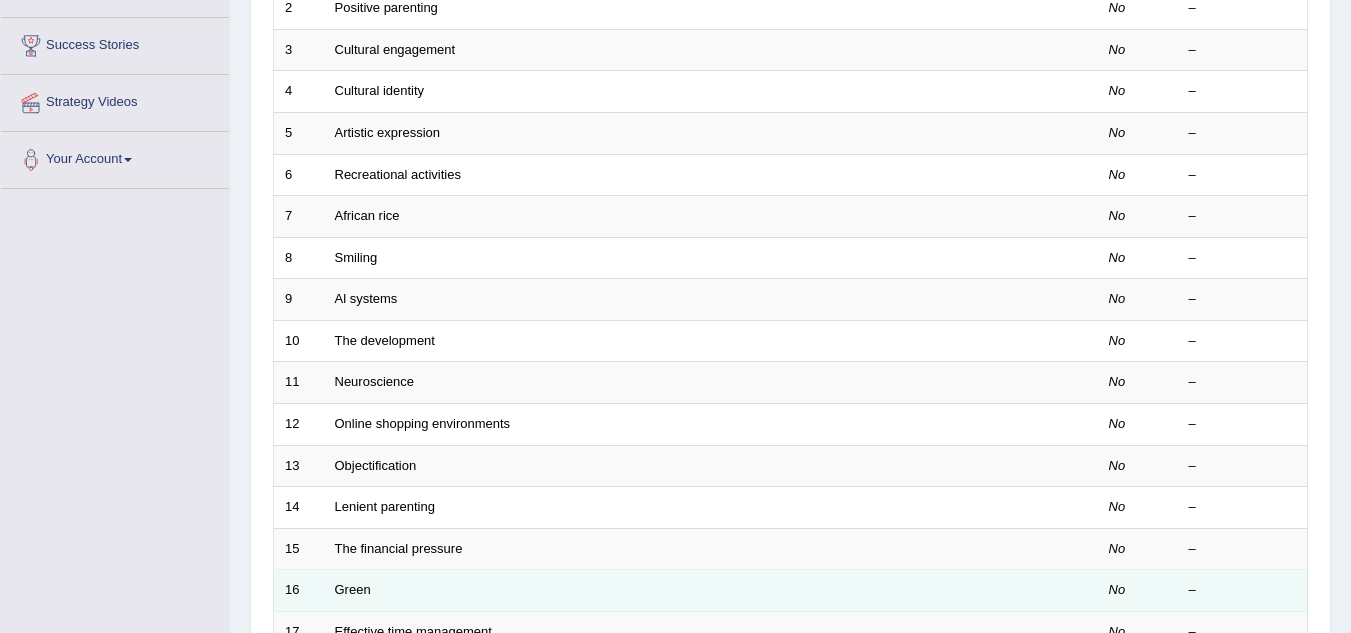 scroll, scrollTop: 91, scrollLeft: 0, axis: vertical 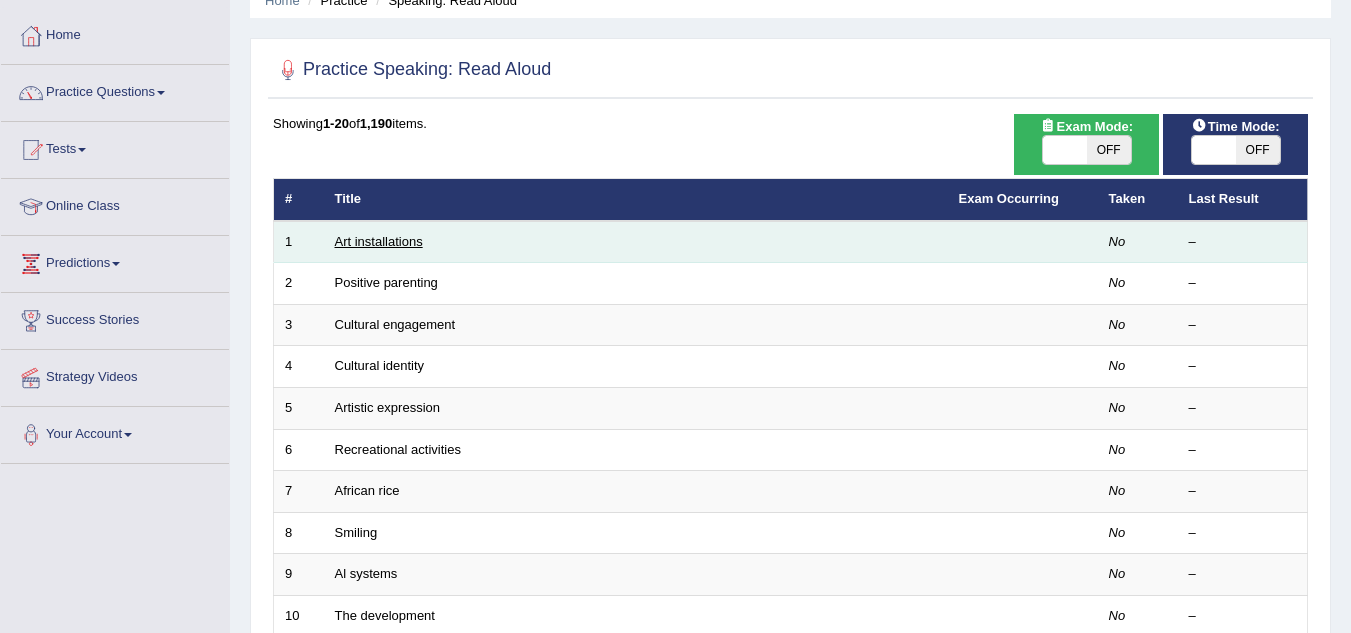 click on "Art installations" at bounding box center (379, 241) 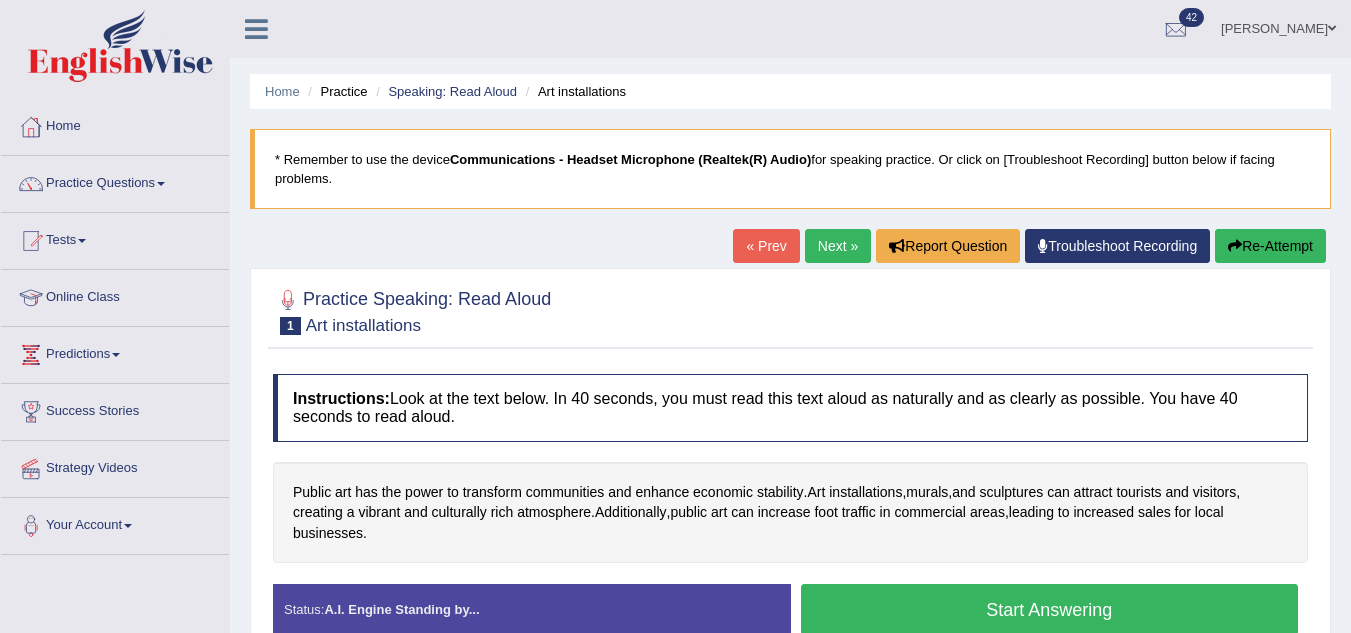 scroll, scrollTop: 0, scrollLeft: 0, axis: both 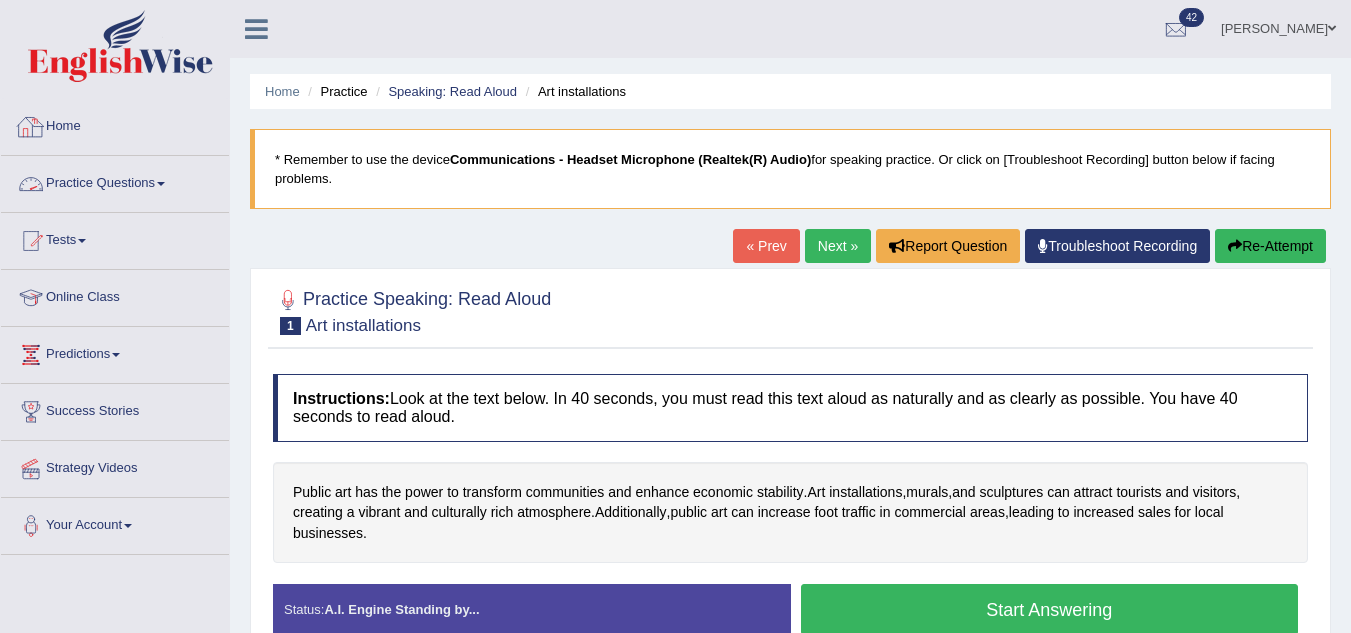 click on "Home" at bounding box center (115, 124) 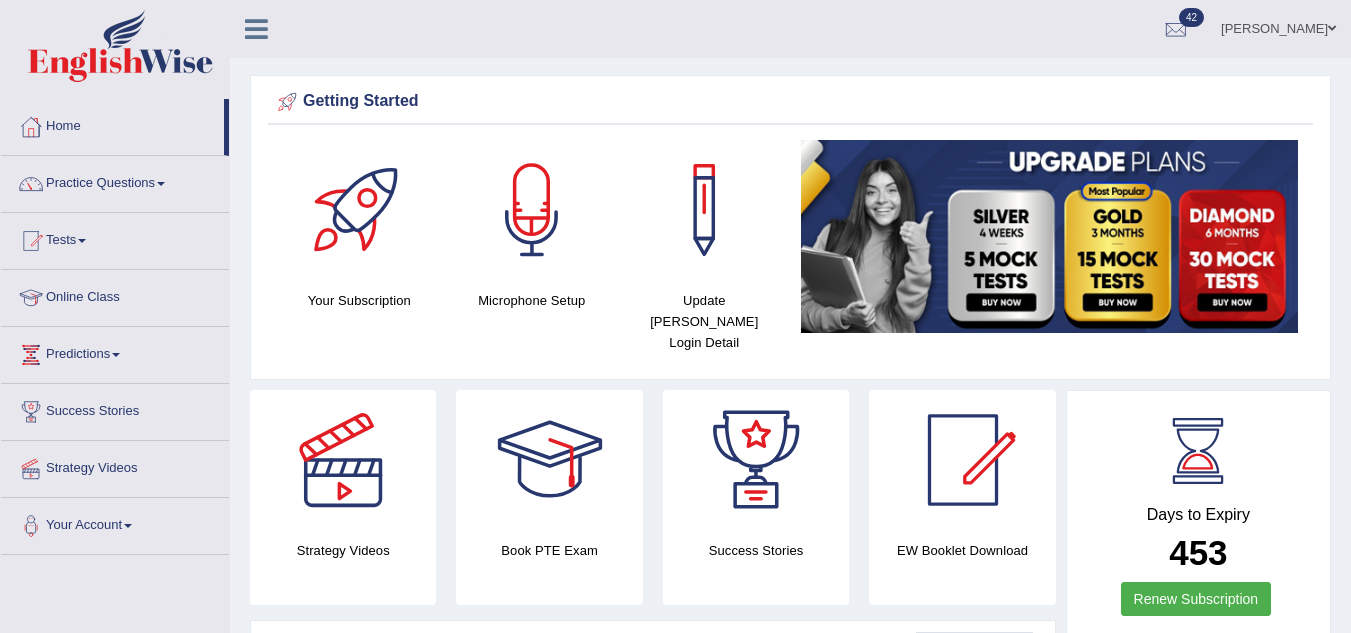 scroll, scrollTop: 0, scrollLeft: 0, axis: both 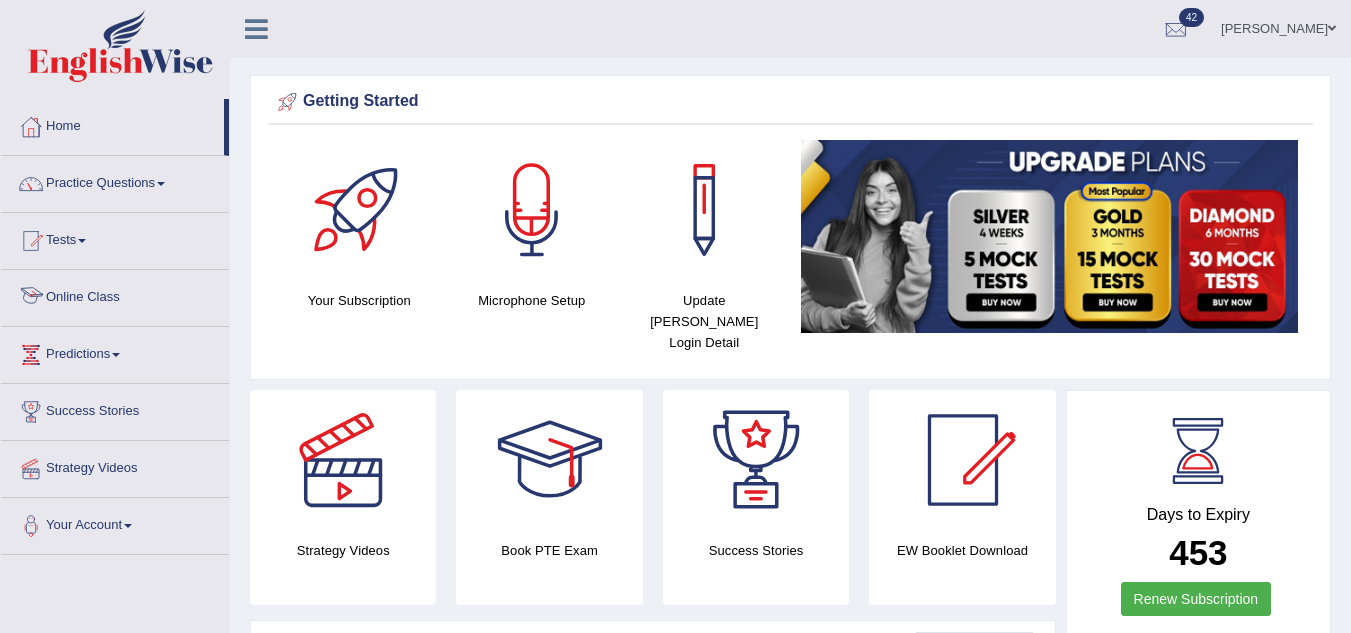 click on "Online Class" at bounding box center [115, 295] 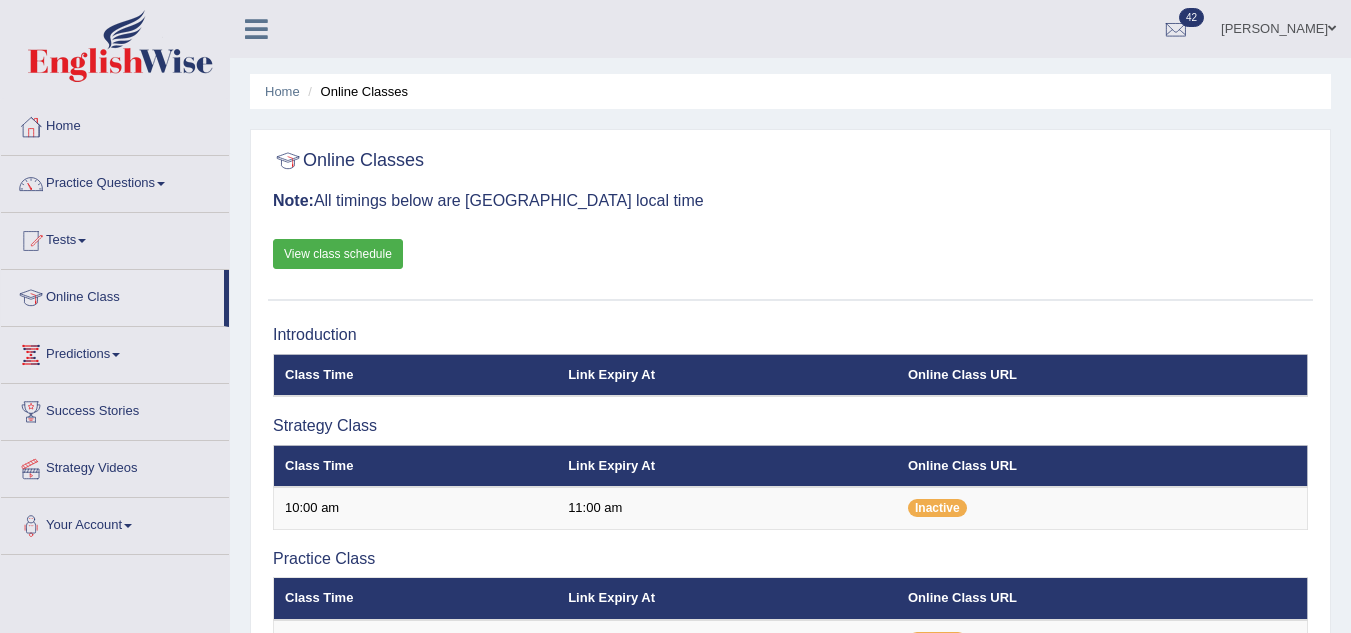 scroll, scrollTop: 0, scrollLeft: 0, axis: both 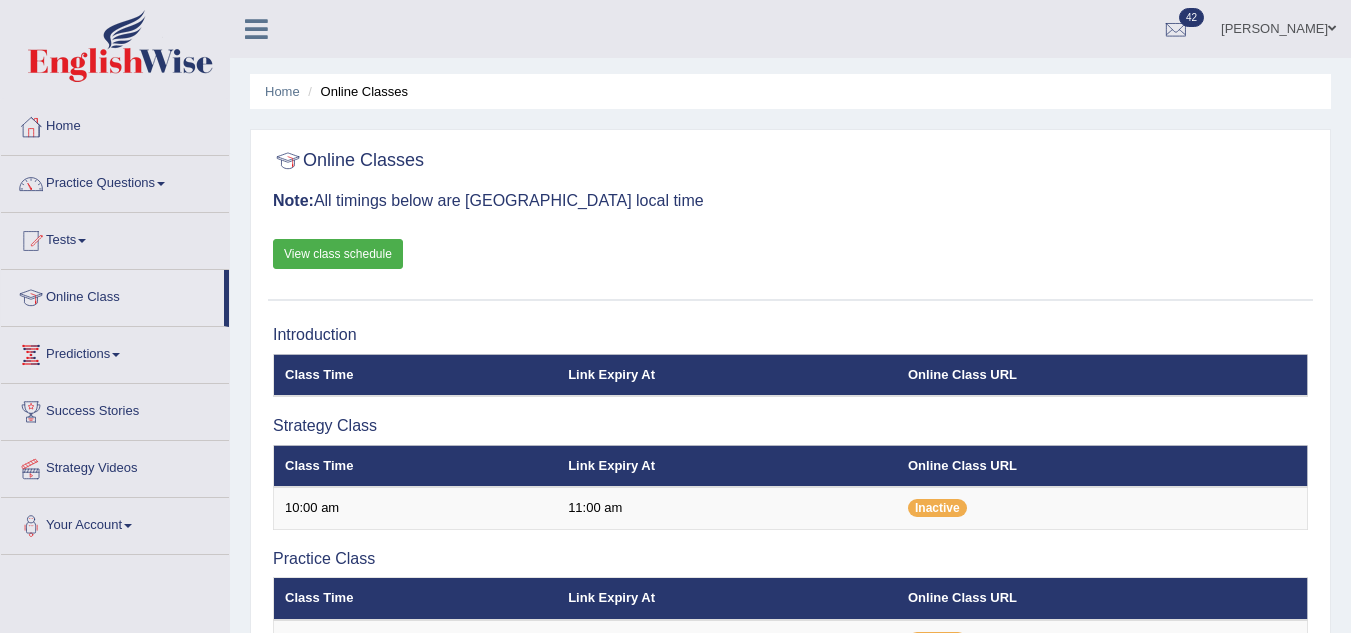 click on "View class schedule" at bounding box center (338, 254) 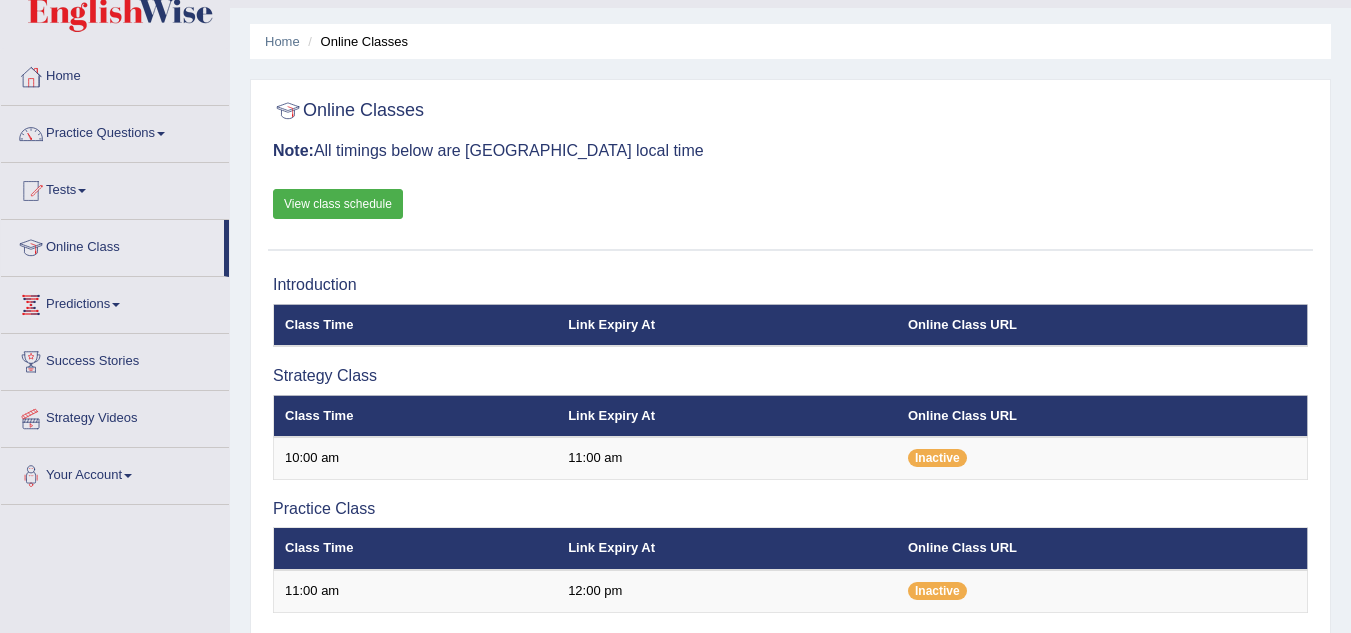 scroll, scrollTop: 100, scrollLeft: 0, axis: vertical 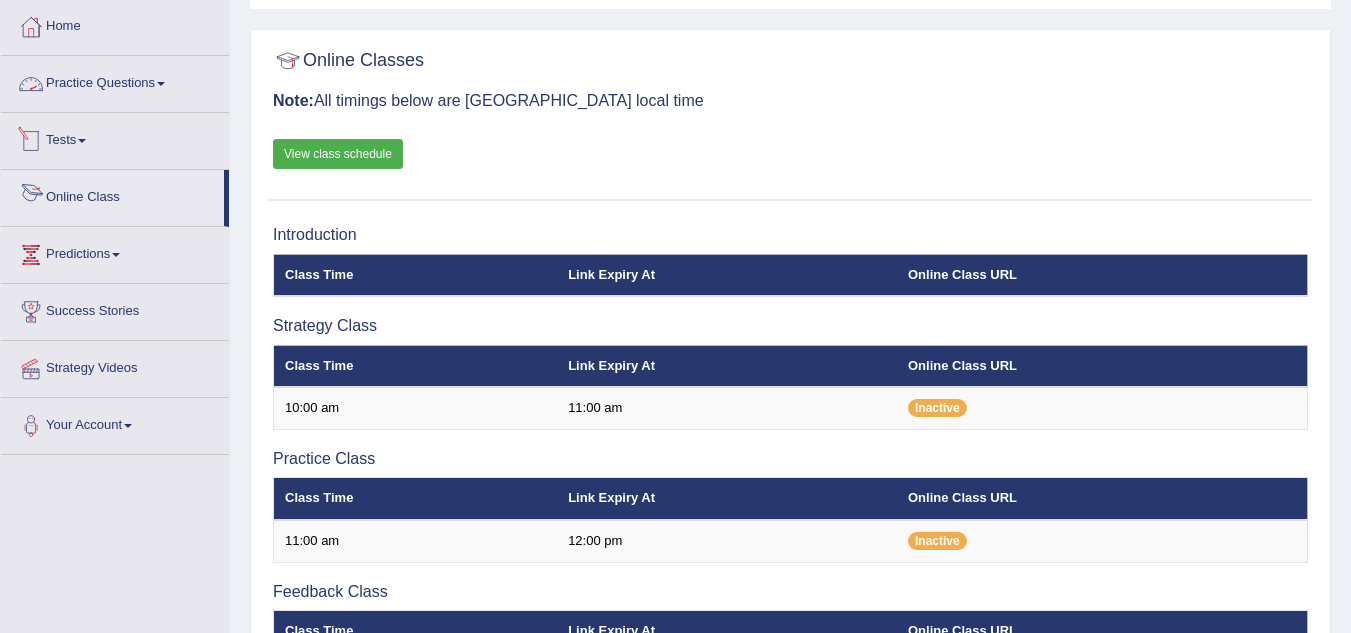 click on "Practice Questions" at bounding box center [115, 81] 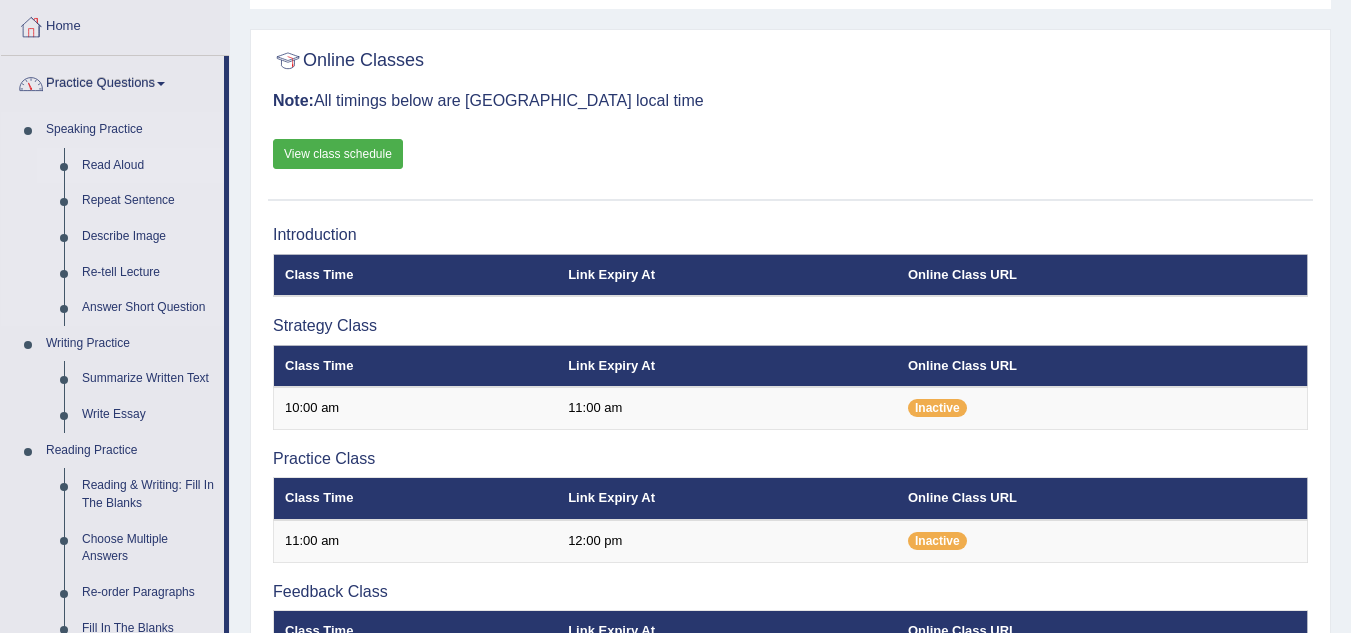 click on "Read Aloud" at bounding box center (148, 166) 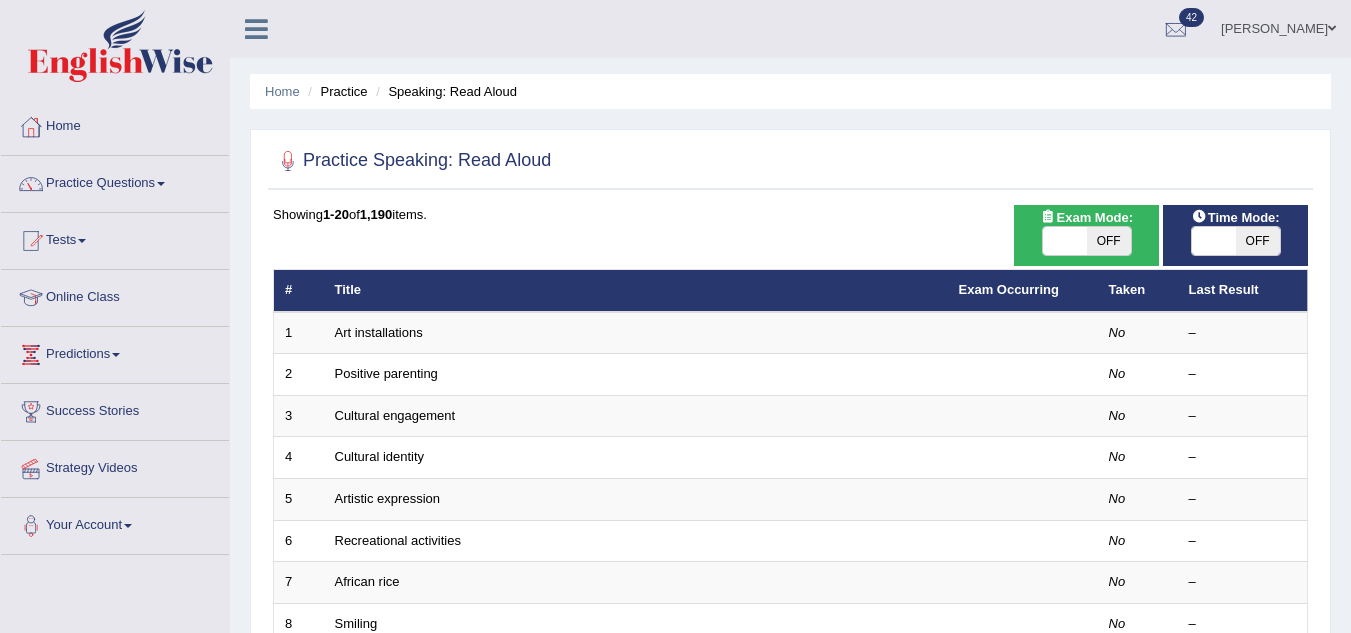 scroll, scrollTop: 0, scrollLeft: 0, axis: both 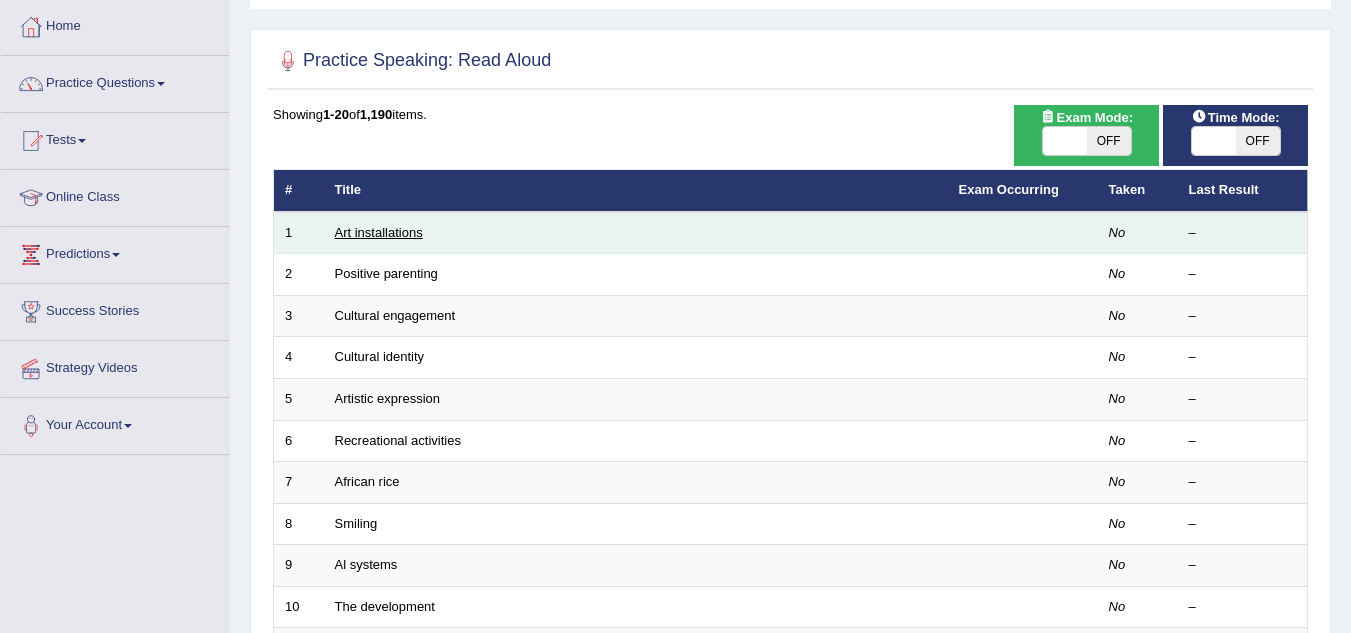 click on "Art installations" at bounding box center [379, 232] 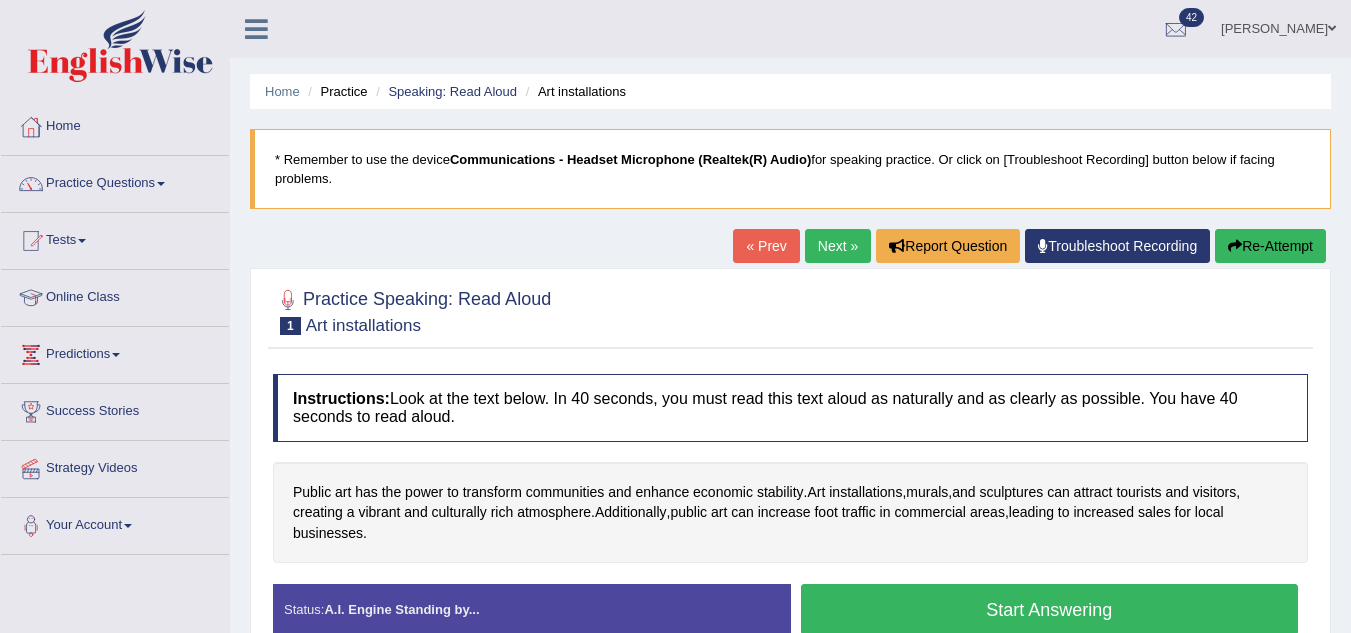 scroll, scrollTop: 40, scrollLeft: 0, axis: vertical 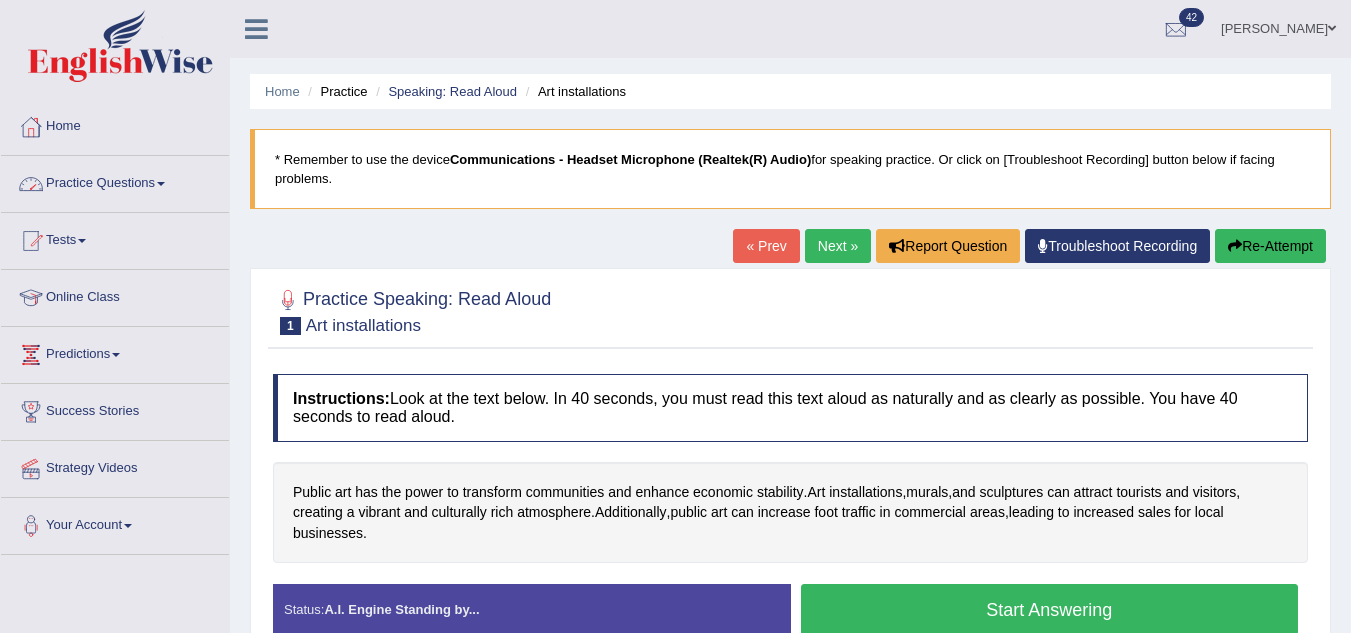 click on "Practice Questions" at bounding box center (115, 181) 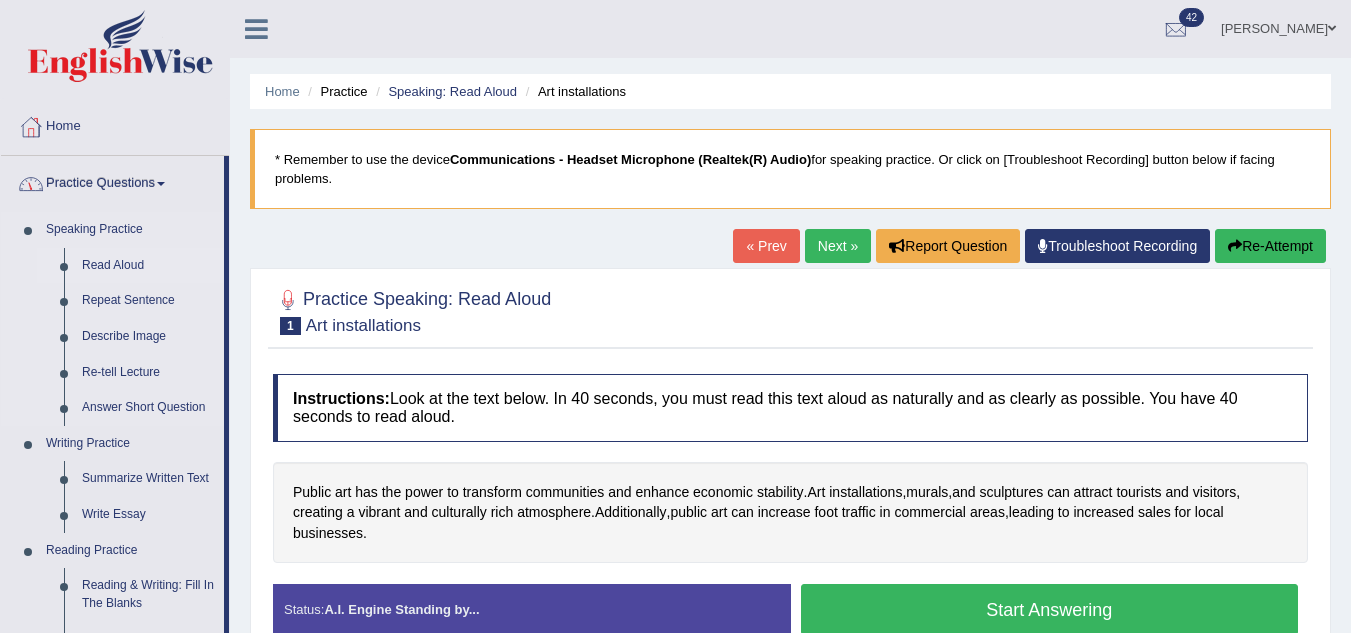 click on "Read Aloud" at bounding box center (148, 266) 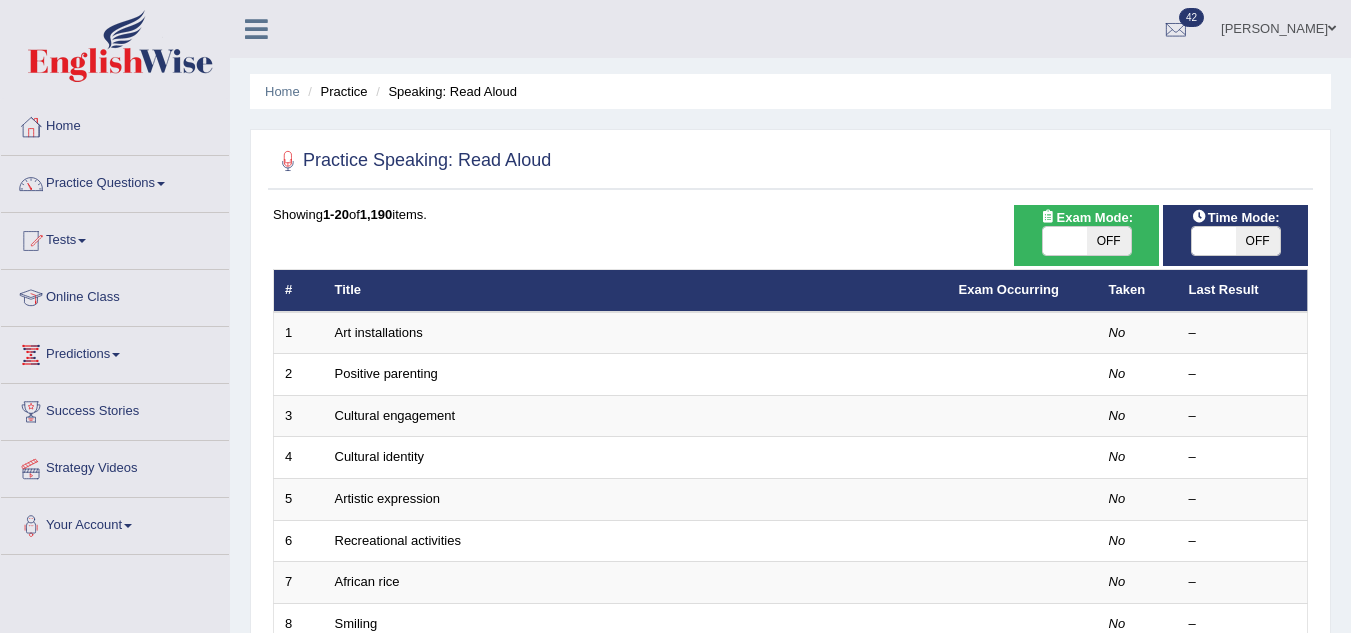 scroll, scrollTop: 0, scrollLeft: 0, axis: both 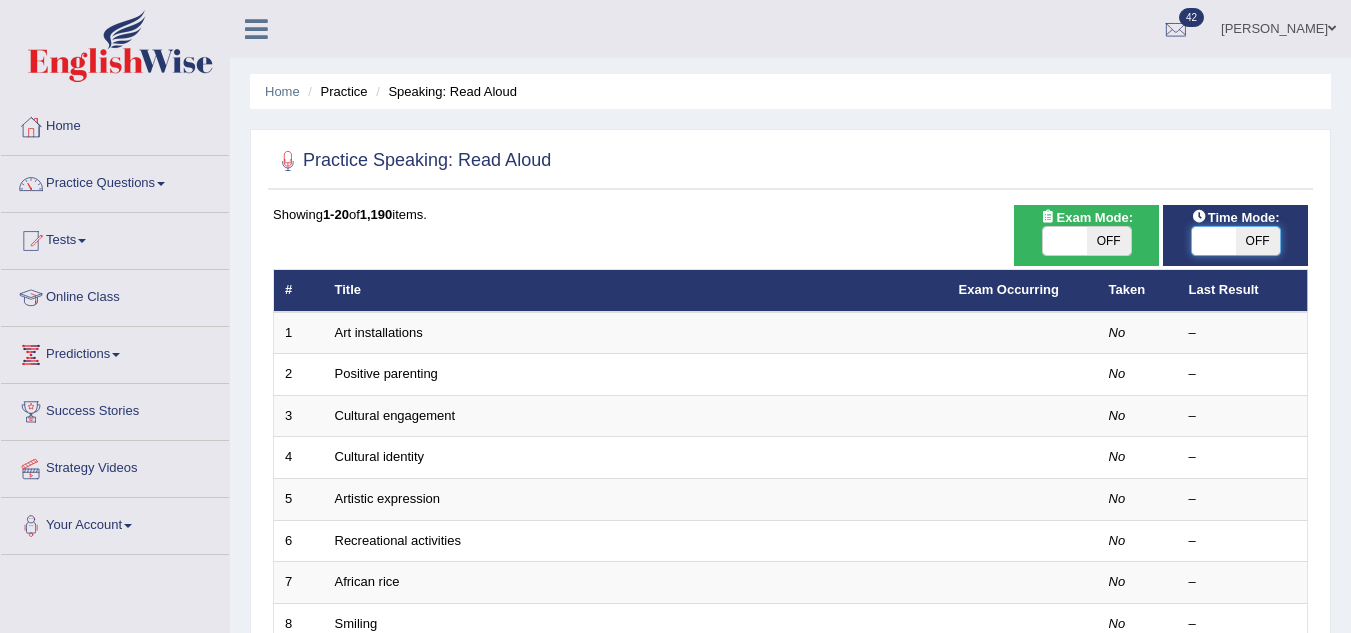 click at bounding box center [1214, 241] 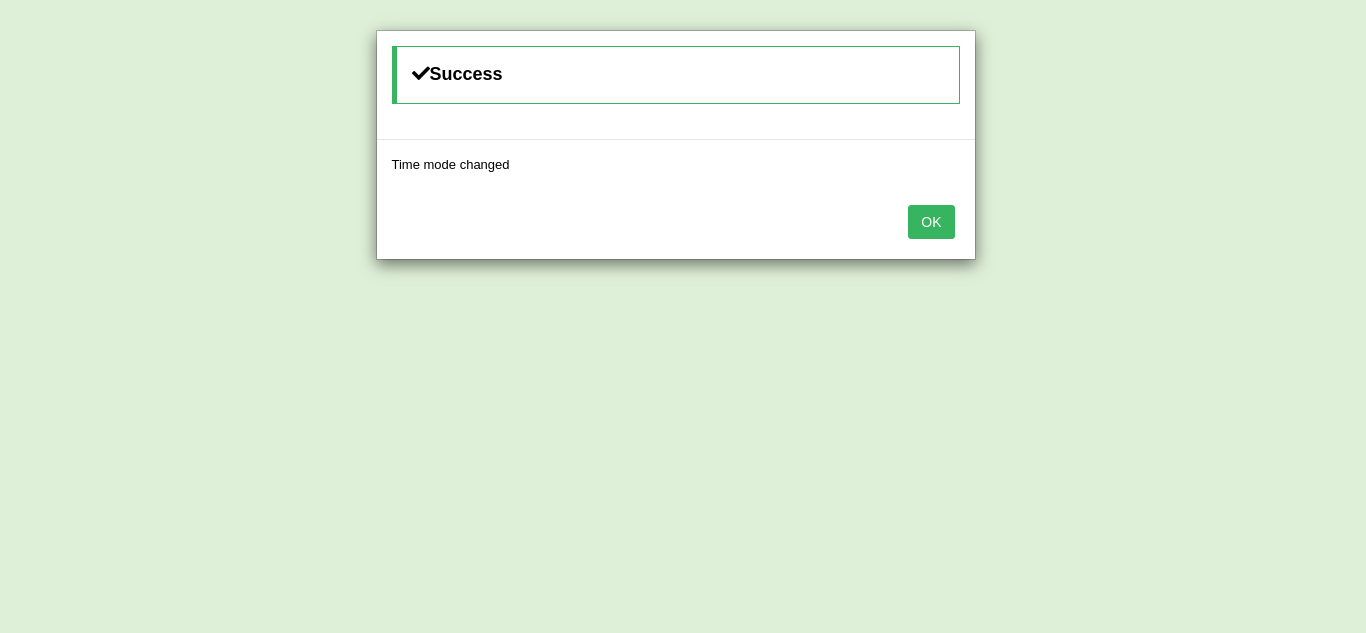 click on "OK" at bounding box center (931, 222) 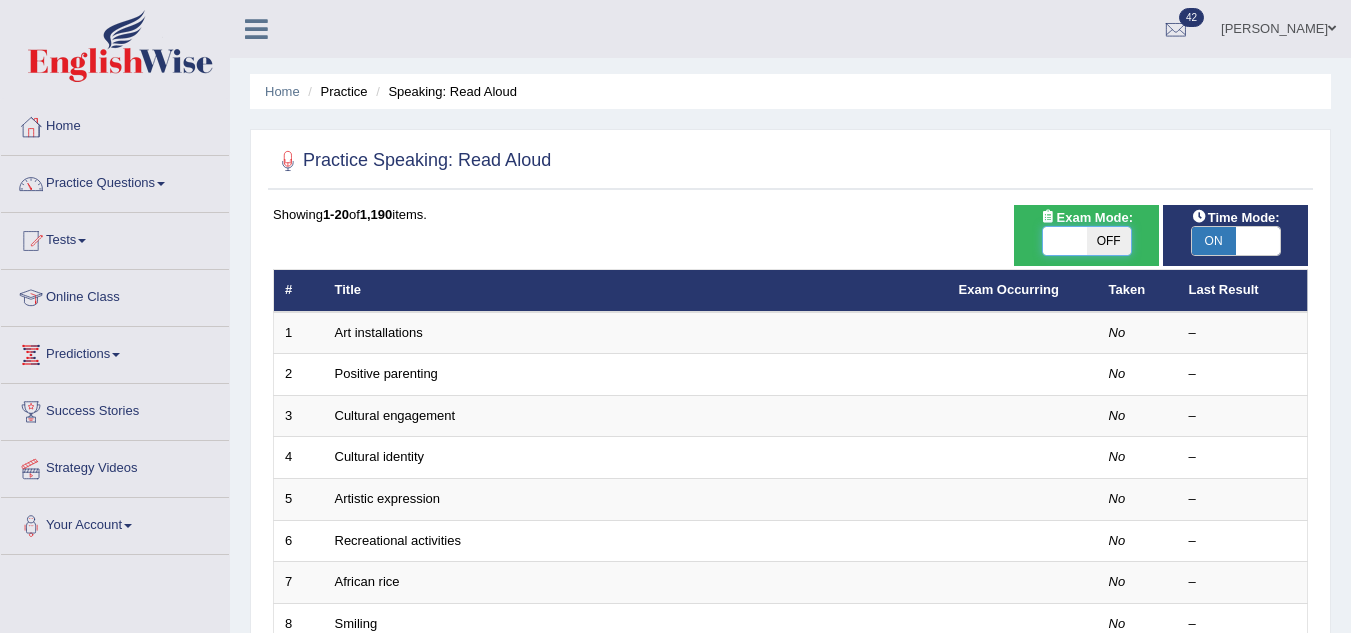 click at bounding box center [1065, 241] 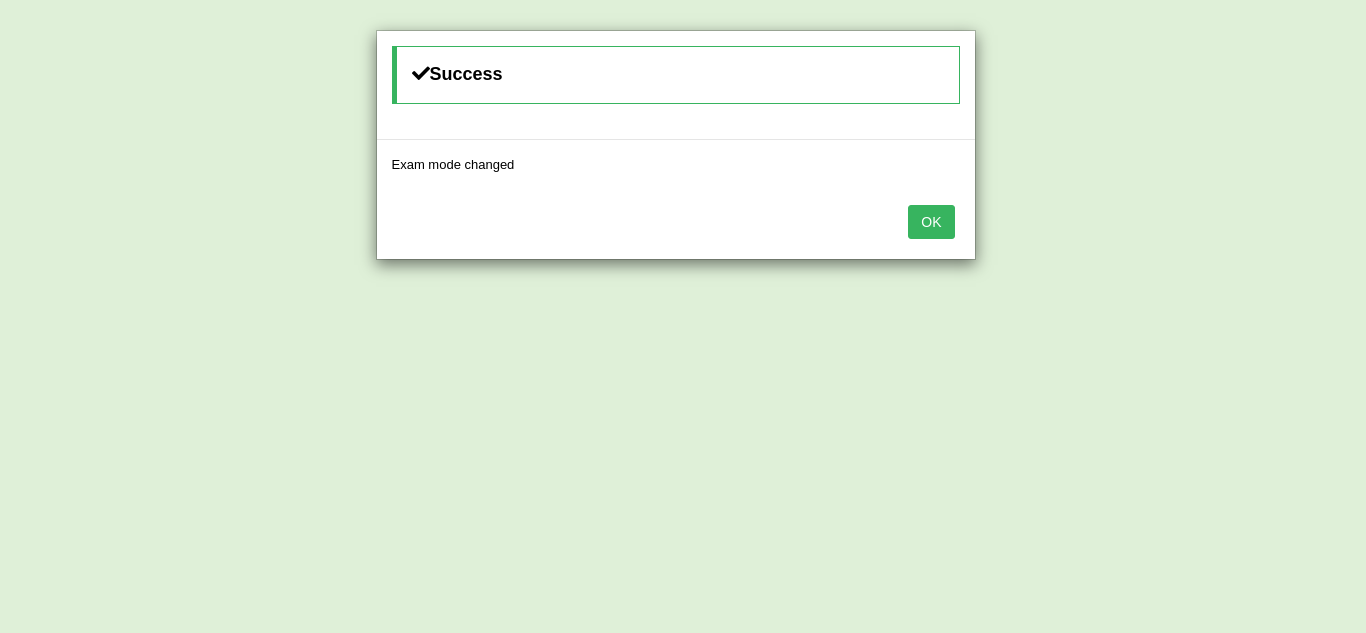 click on "OK" at bounding box center (931, 222) 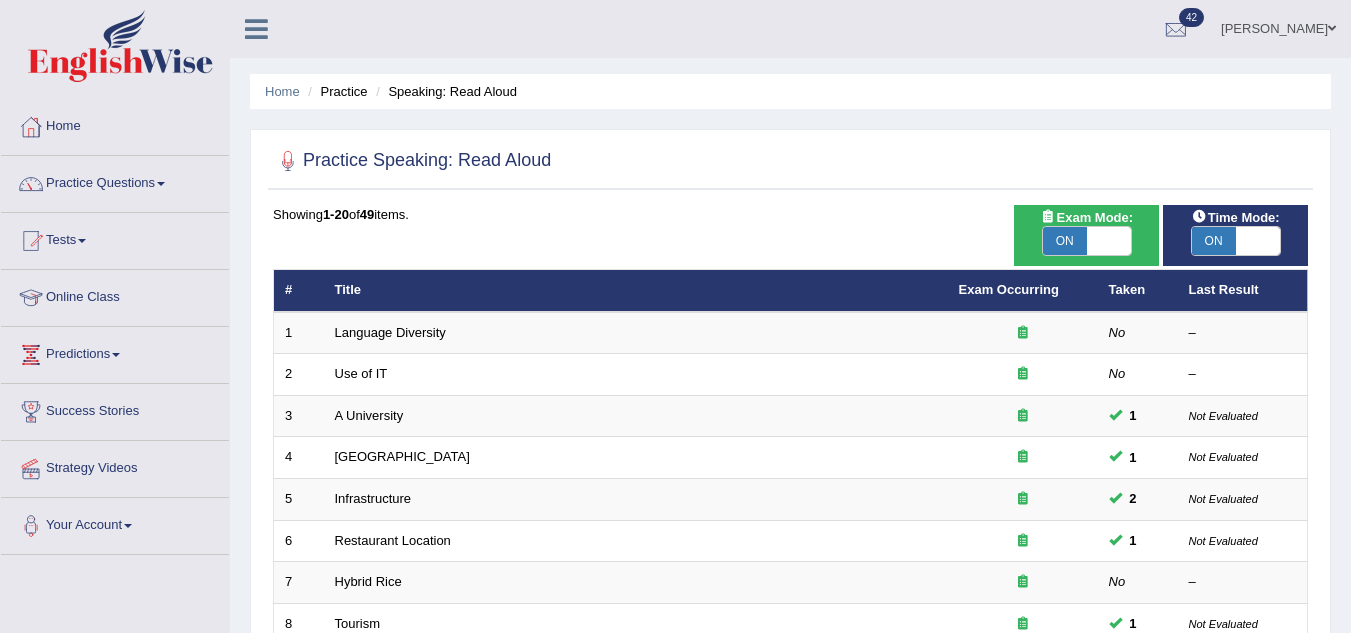 scroll, scrollTop: 0, scrollLeft: 0, axis: both 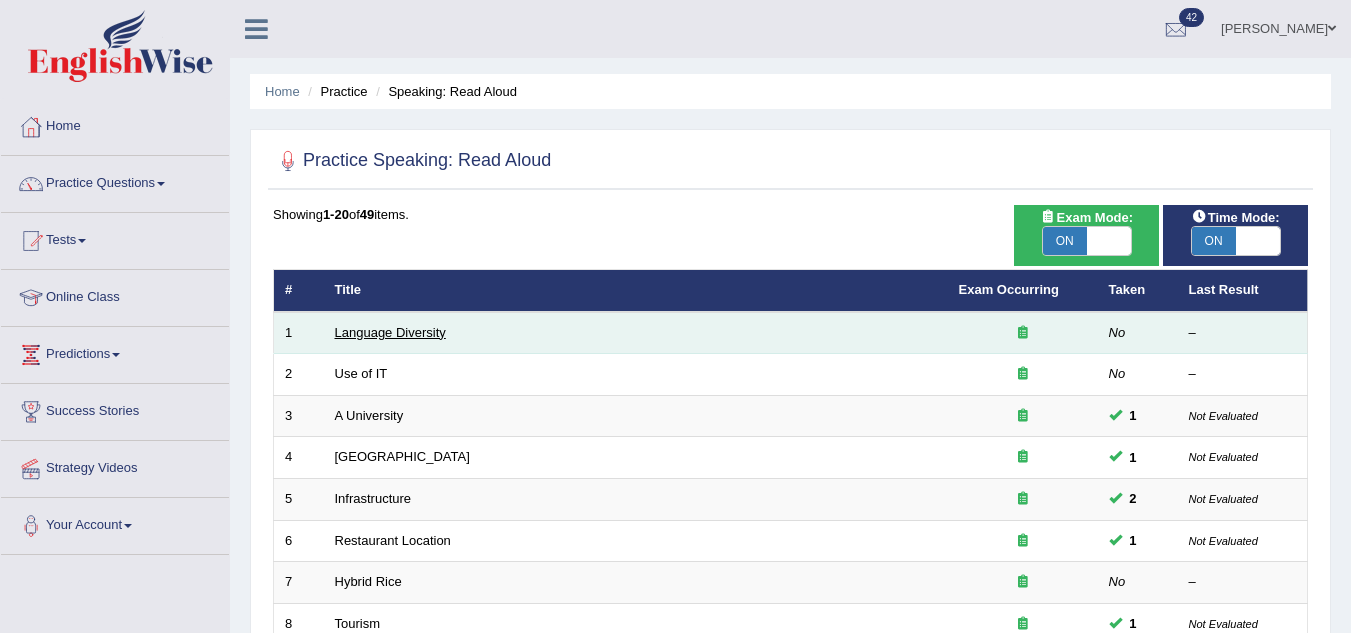 click on "Language Diversity" at bounding box center [390, 332] 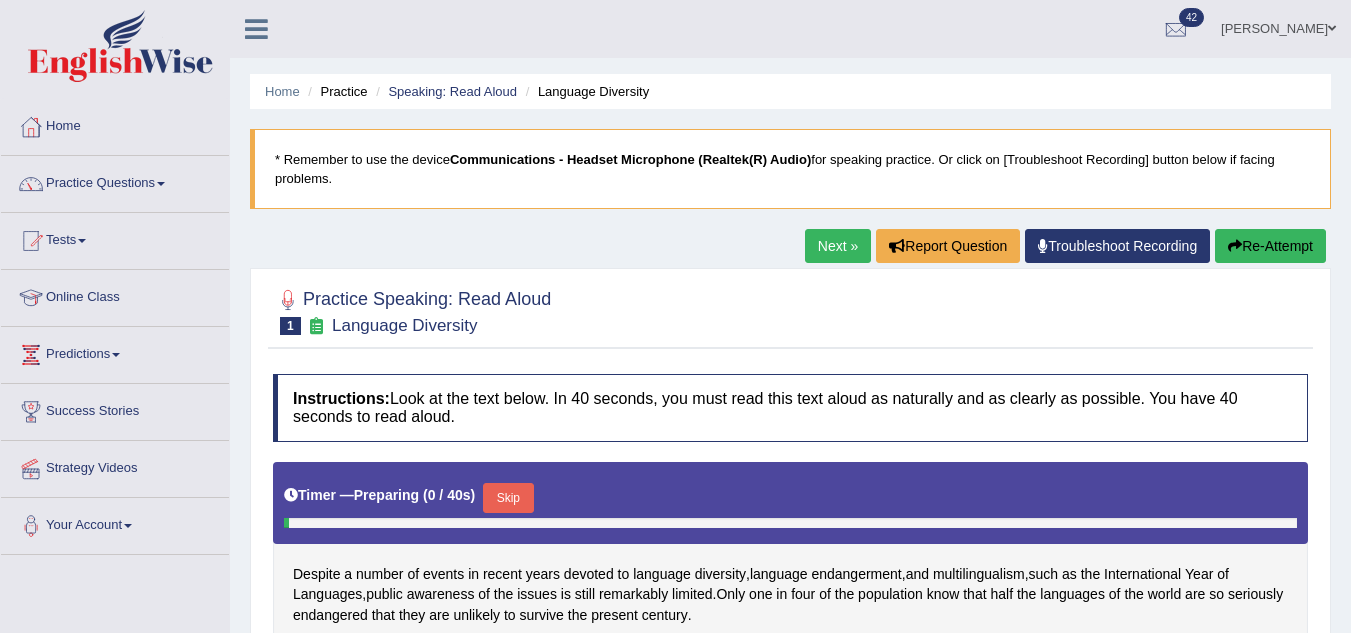 scroll, scrollTop: 0, scrollLeft: 0, axis: both 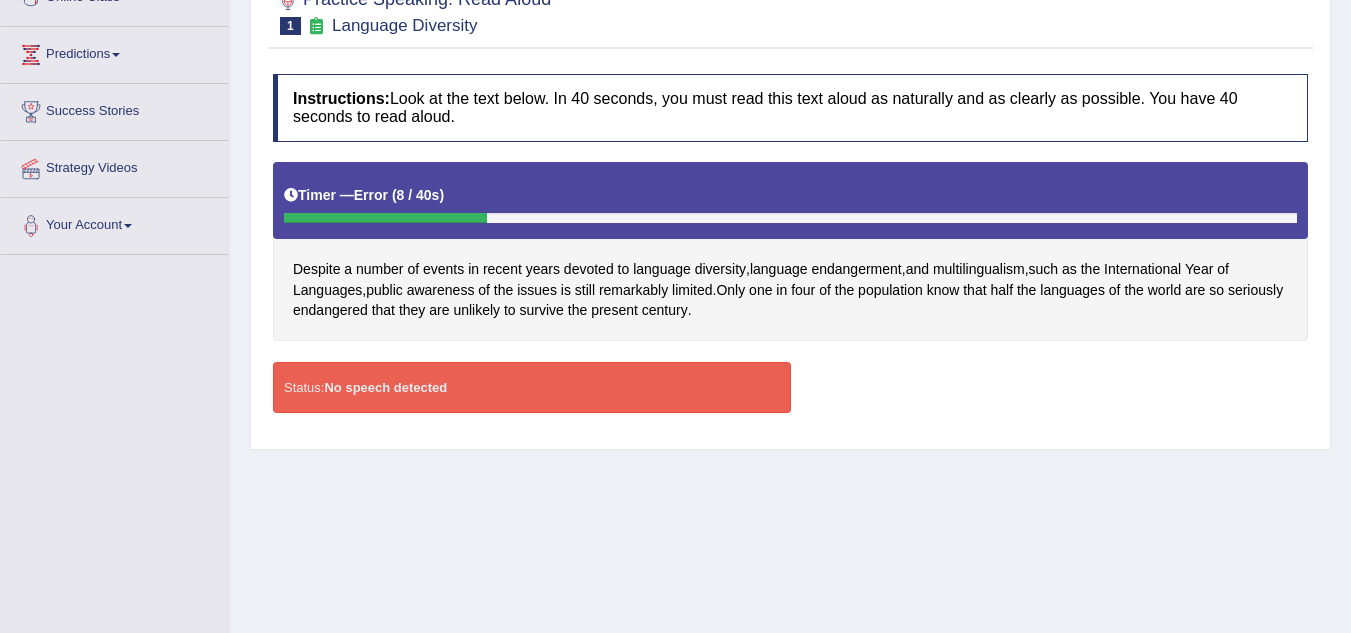 click on "No speech detected" at bounding box center (385, 387) 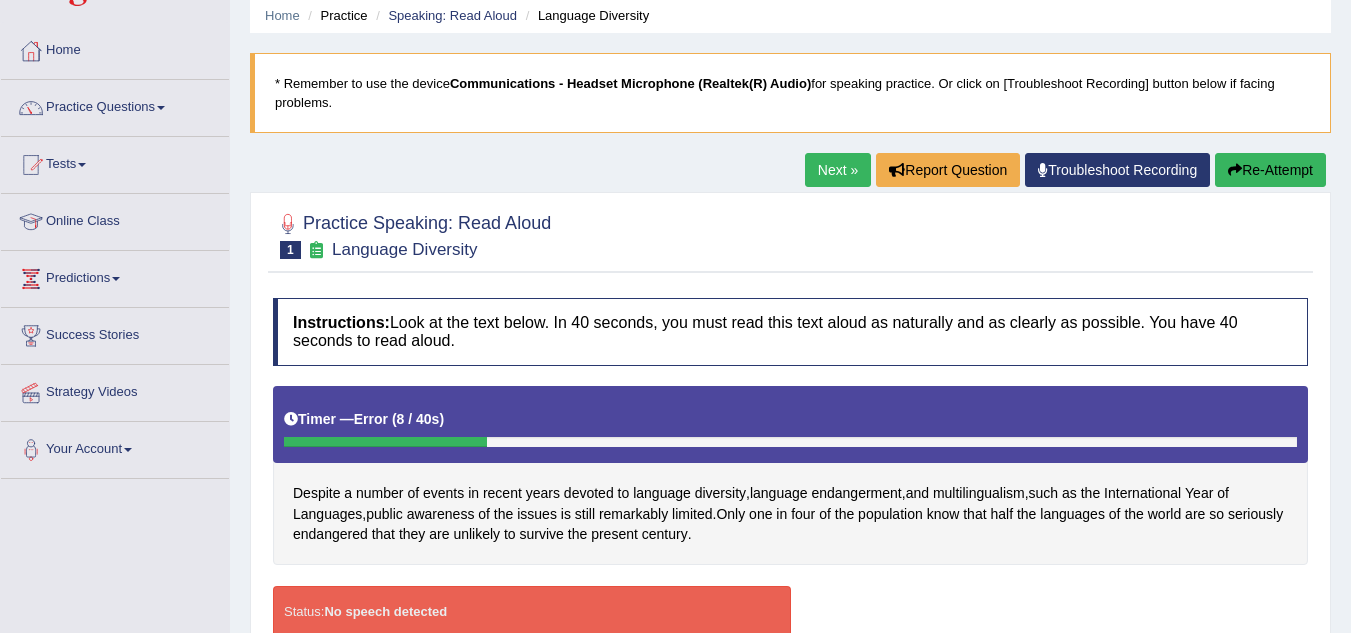 scroll, scrollTop: 0, scrollLeft: 0, axis: both 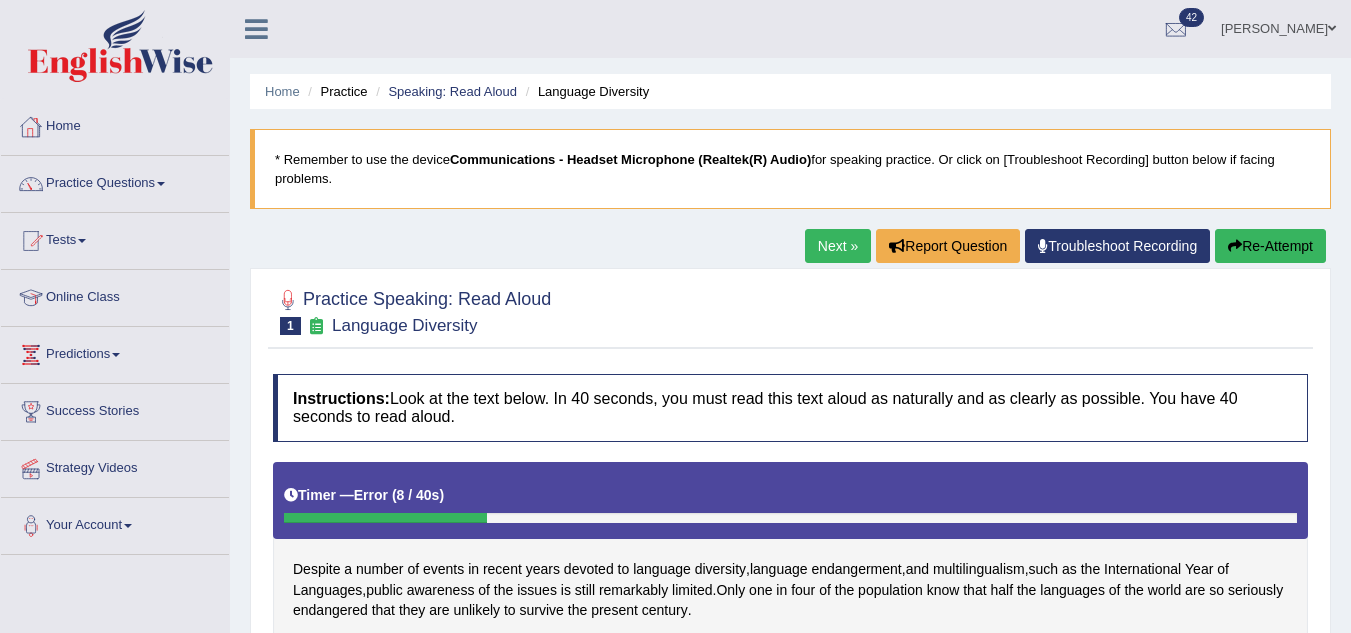 click on "Home" at bounding box center (115, 124) 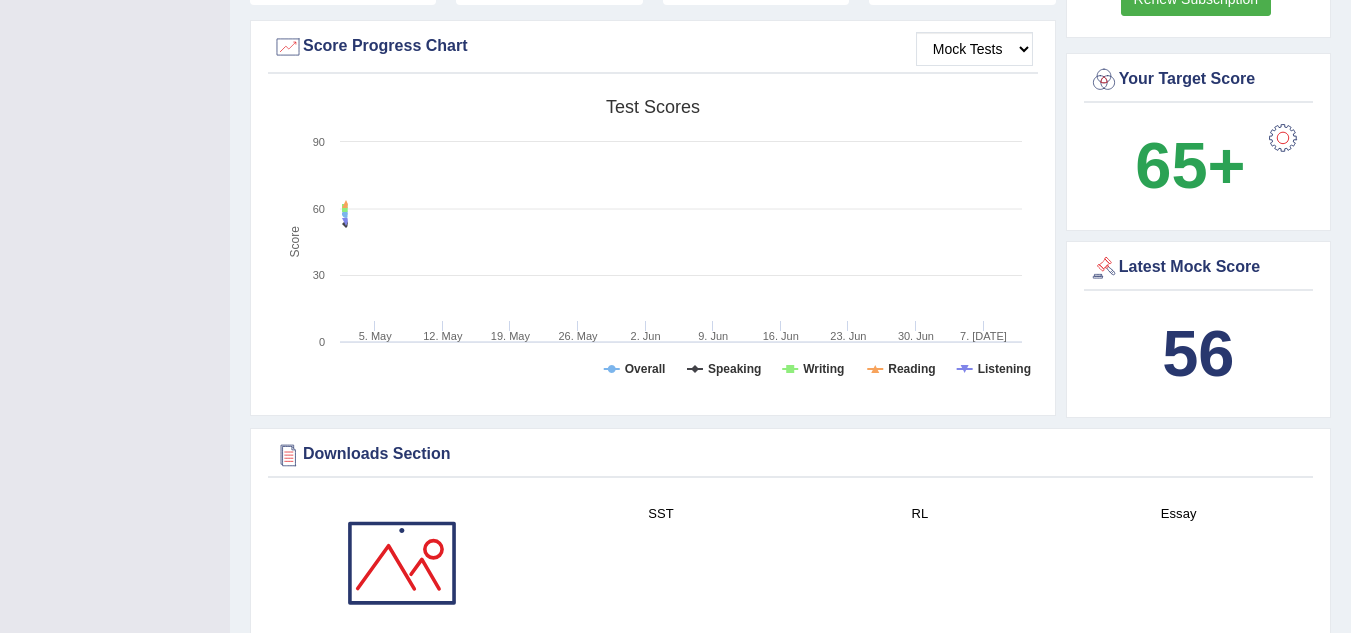 scroll, scrollTop: 0, scrollLeft: 0, axis: both 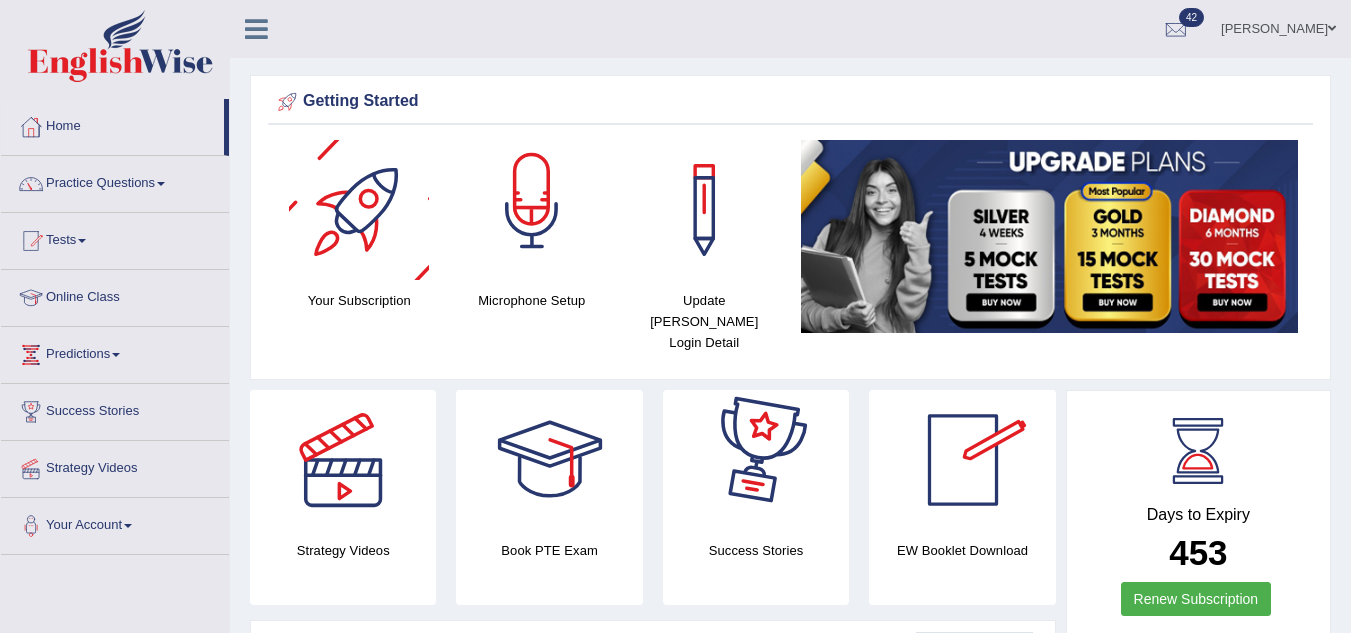 click at bounding box center (532, 210) 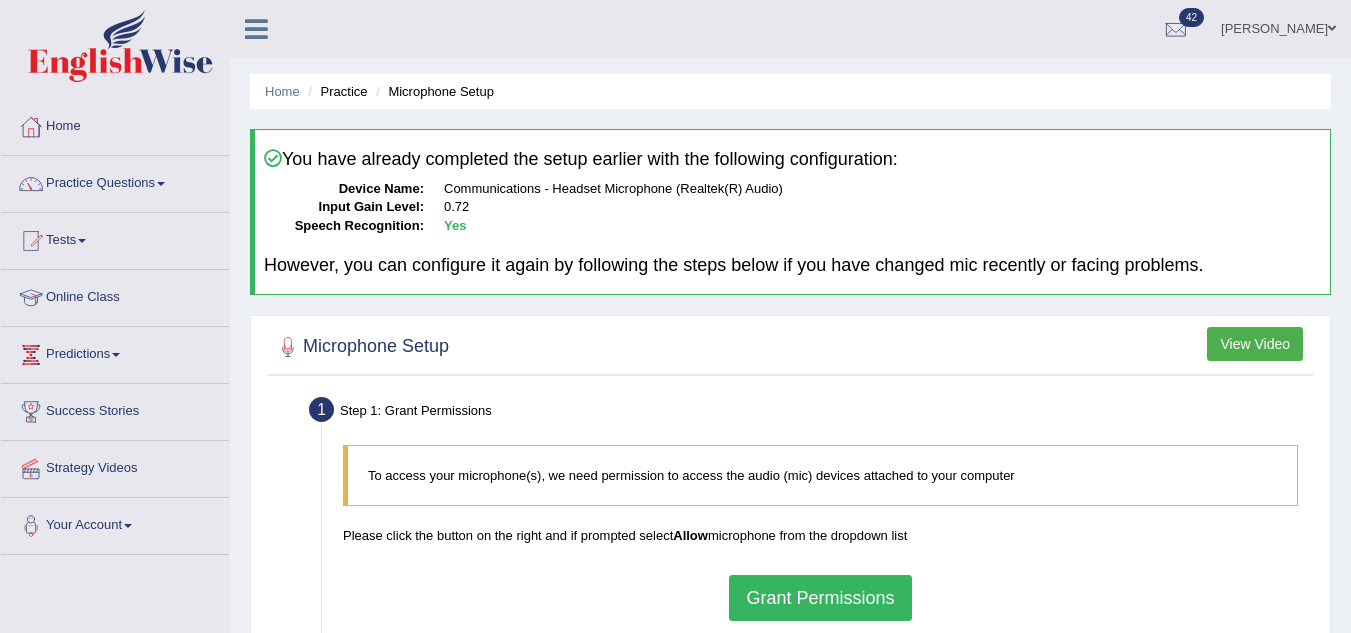 scroll, scrollTop: 0, scrollLeft: 0, axis: both 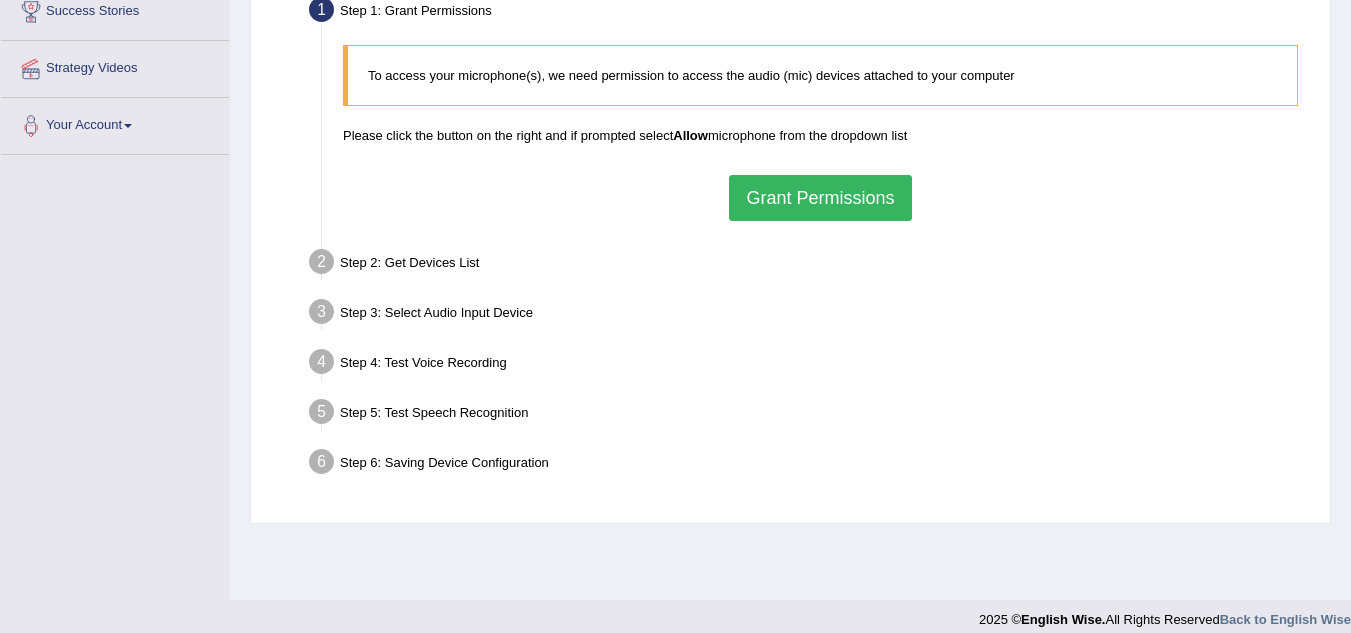 click on "Grant Permissions" at bounding box center [820, 198] 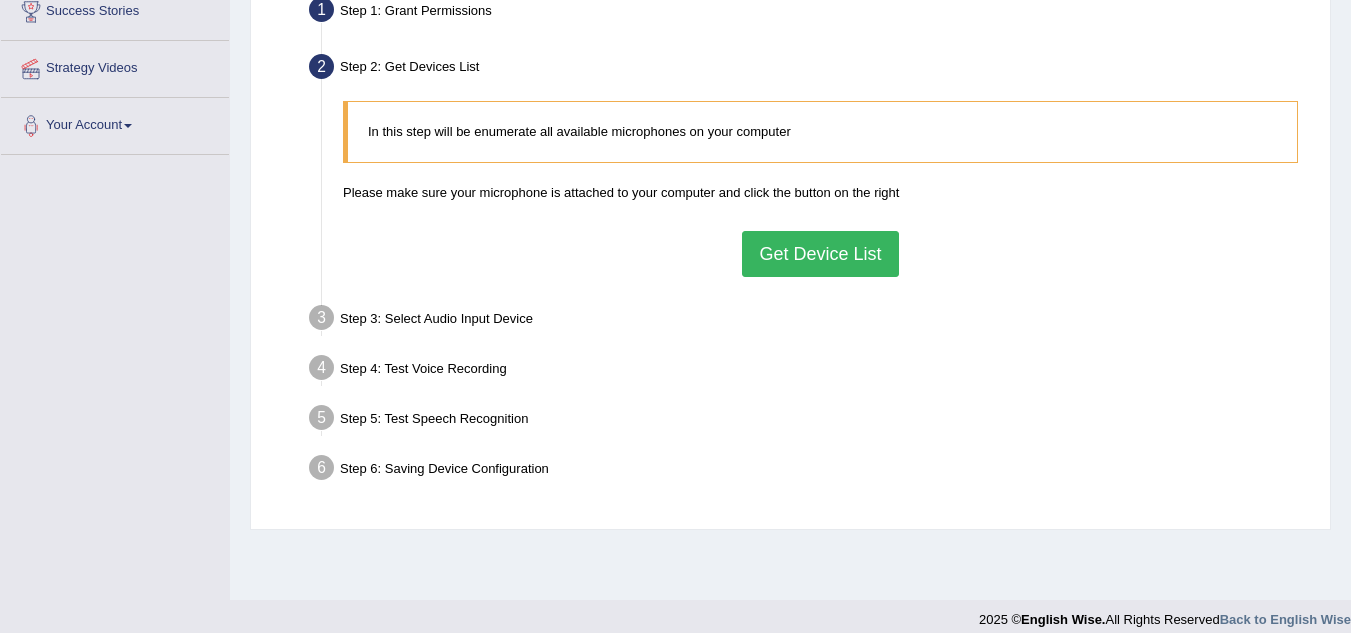 click on "Get Device List" at bounding box center [820, 254] 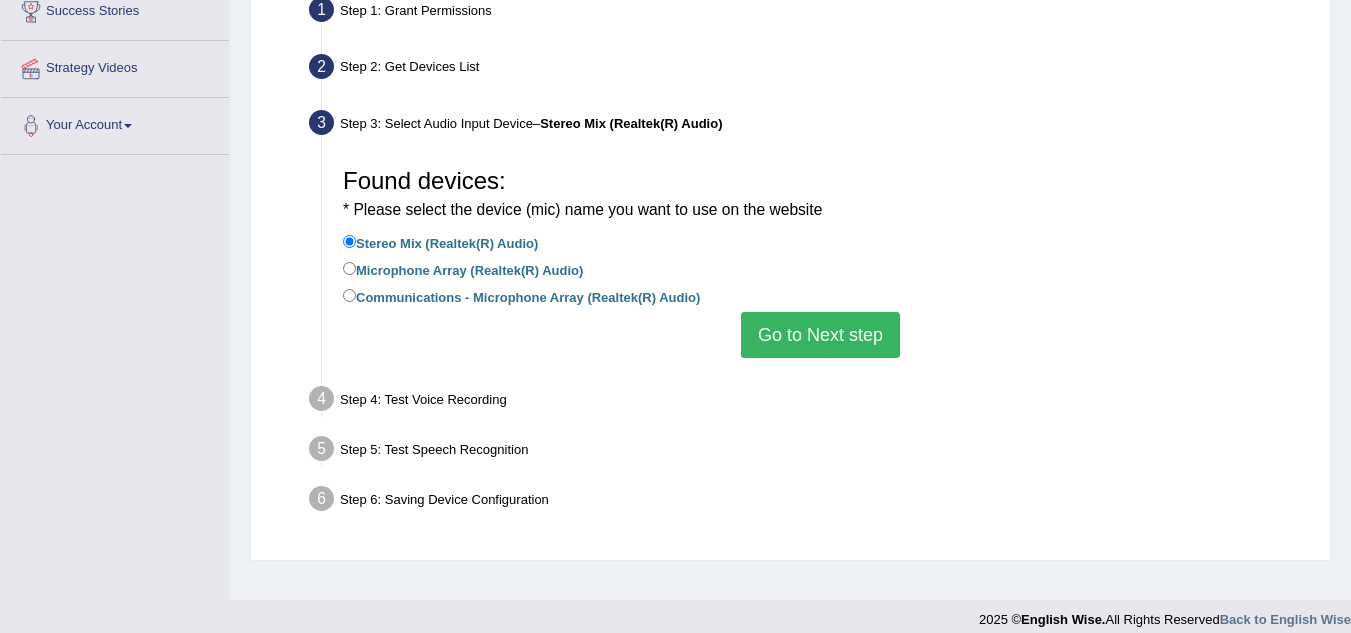 click on "Go to Next step" at bounding box center (820, 335) 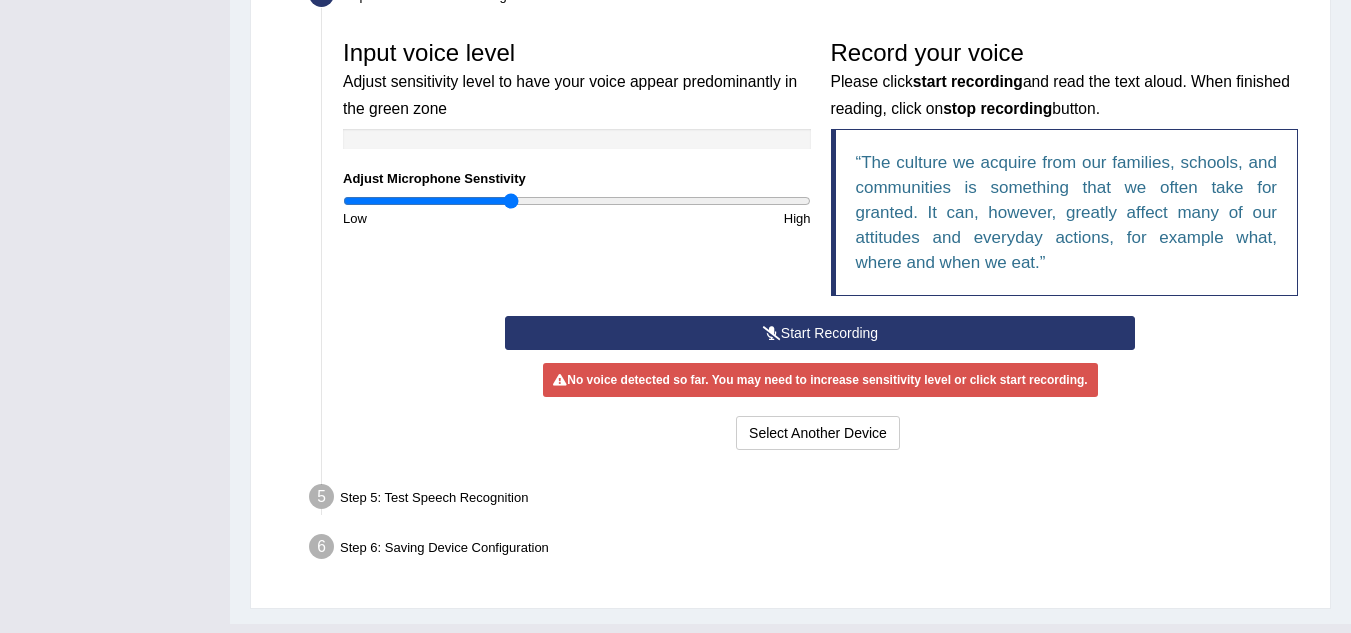 scroll, scrollTop: 600, scrollLeft: 0, axis: vertical 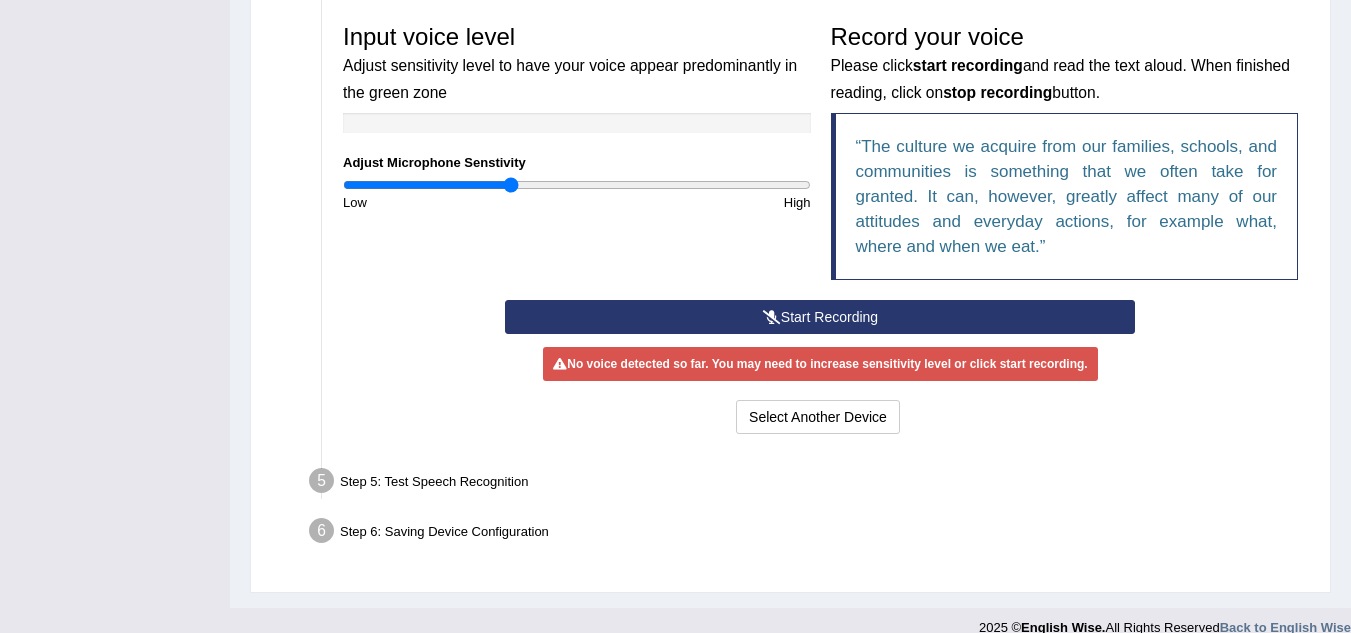 click on "Start Recording" at bounding box center (820, 317) 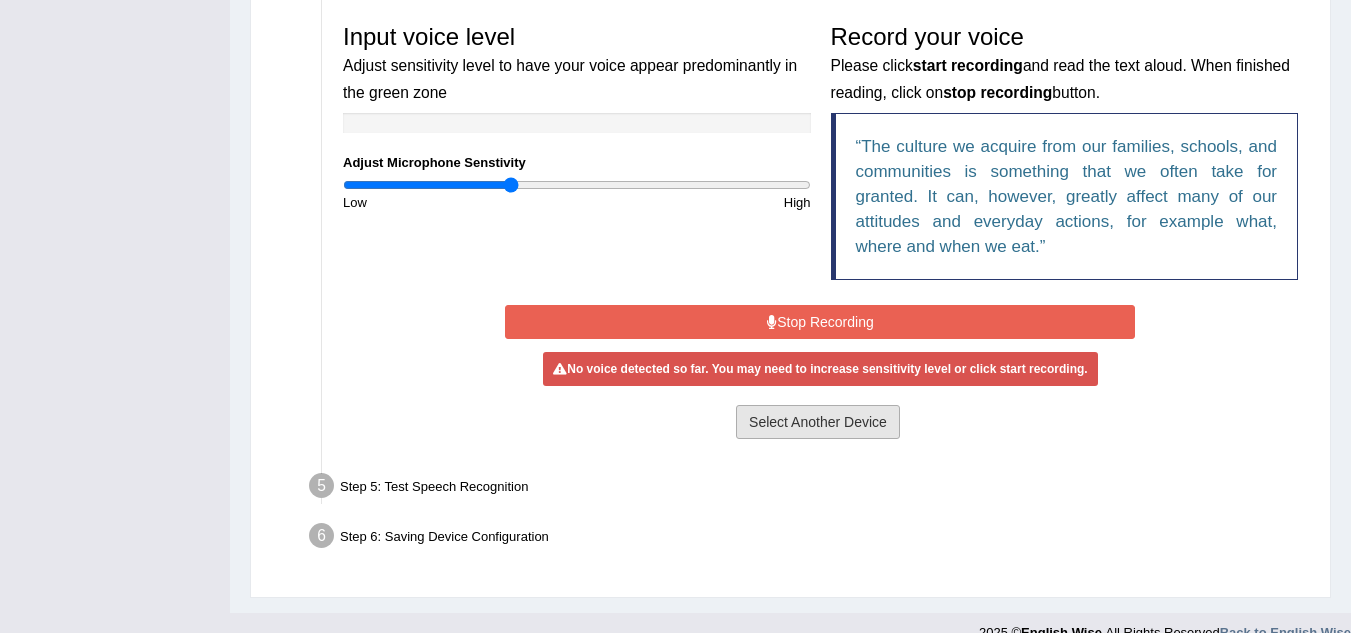 click on "Select Another Device" at bounding box center (818, 422) 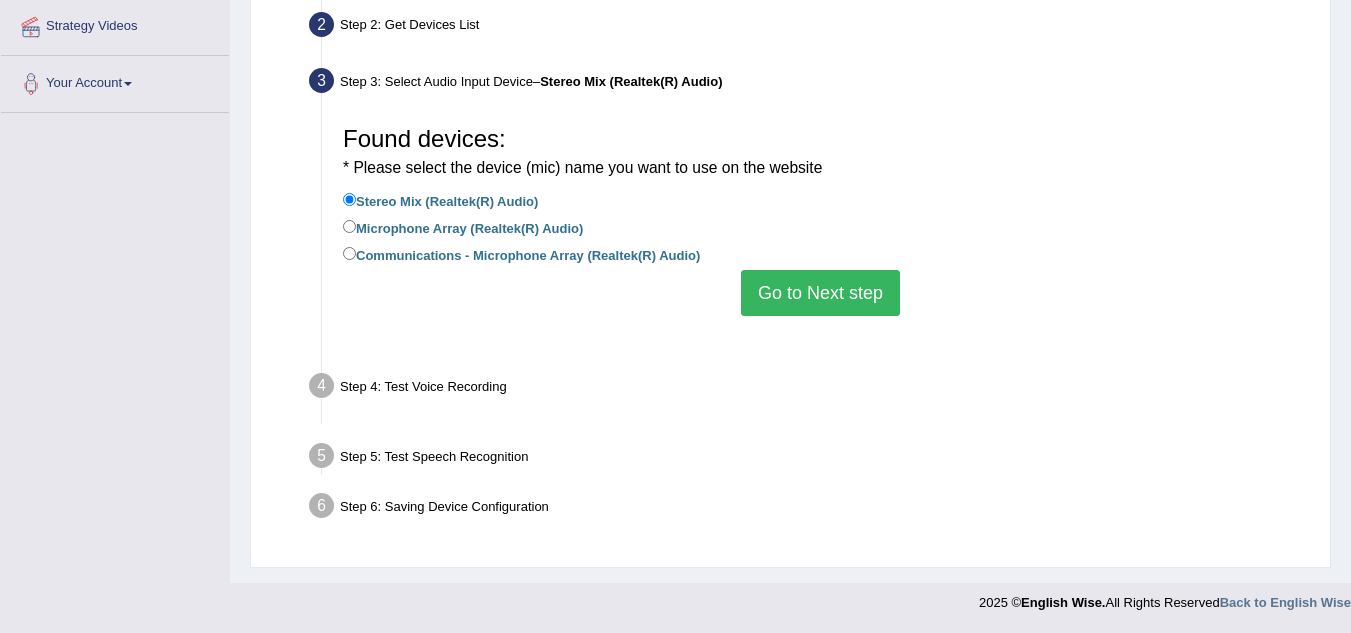 scroll, scrollTop: 417, scrollLeft: 0, axis: vertical 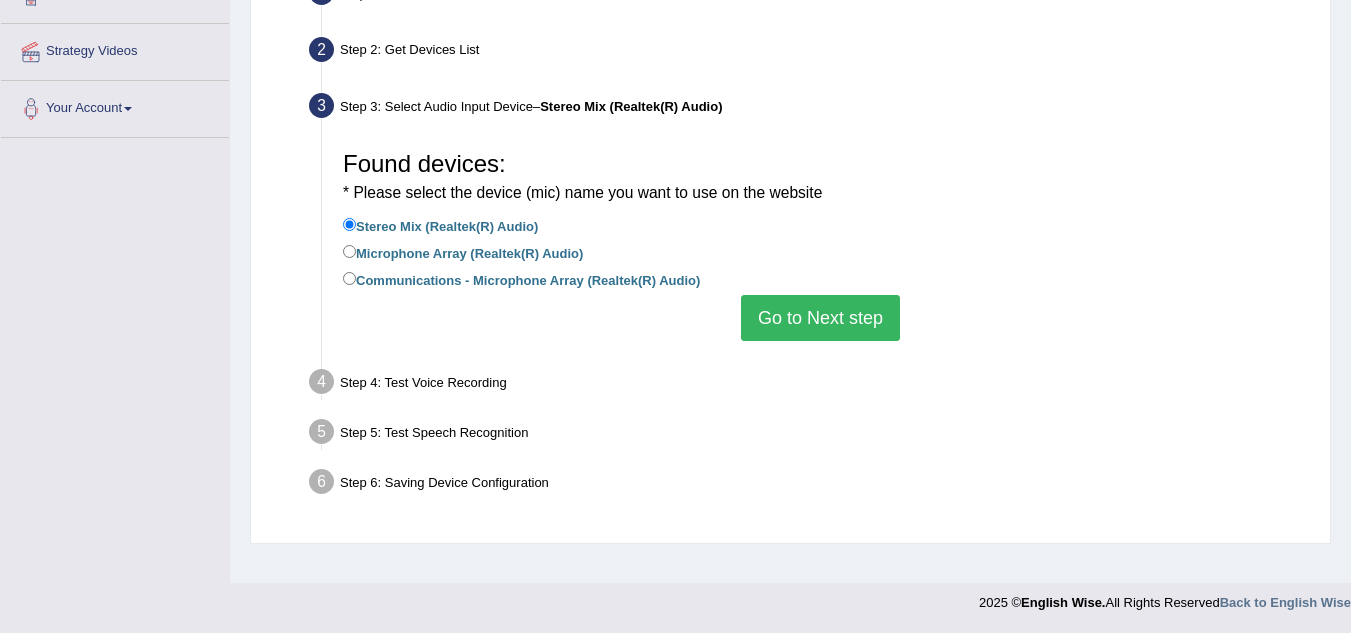 click on "Go to Next step" at bounding box center [820, 318] 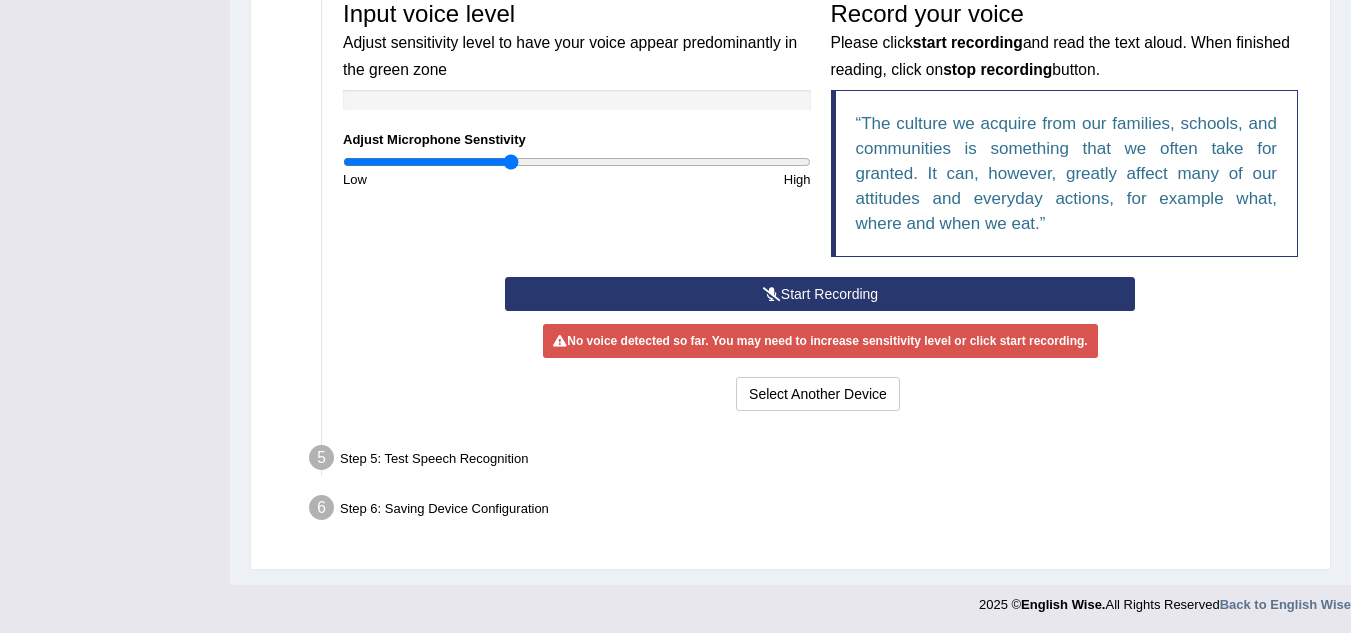 scroll, scrollTop: 625, scrollLeft: 0, axis: vertical 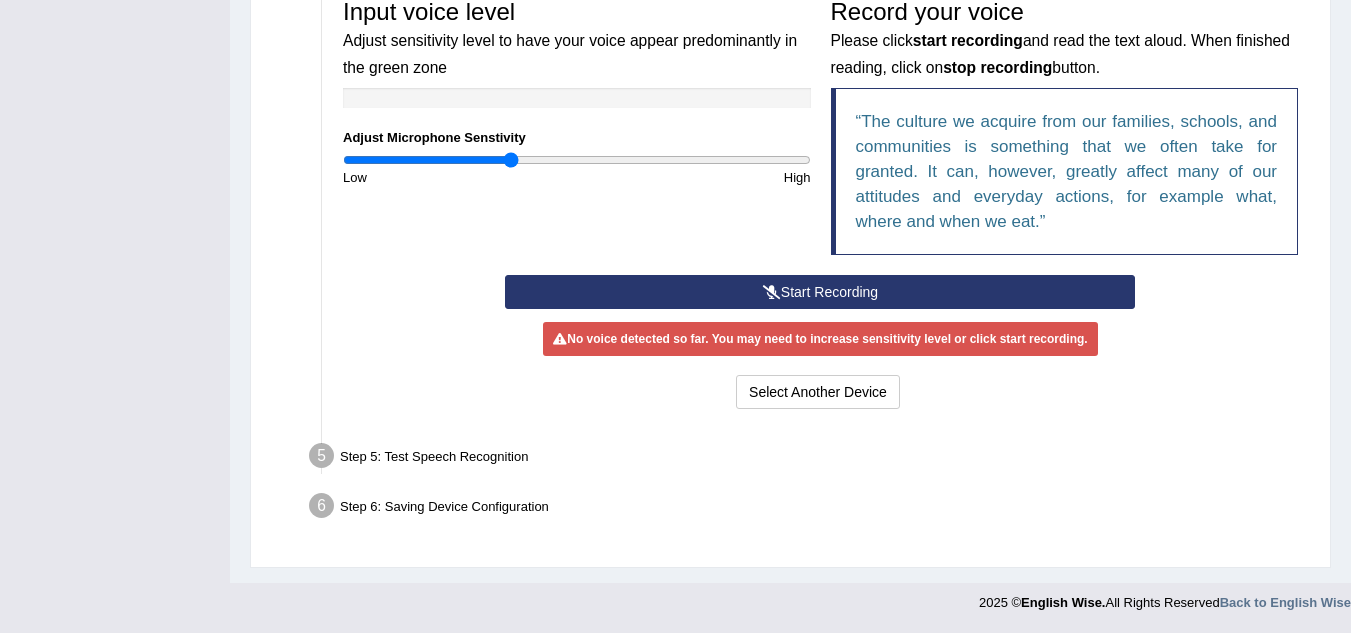 click on "Start Recording" at bounding box center [820, 292] 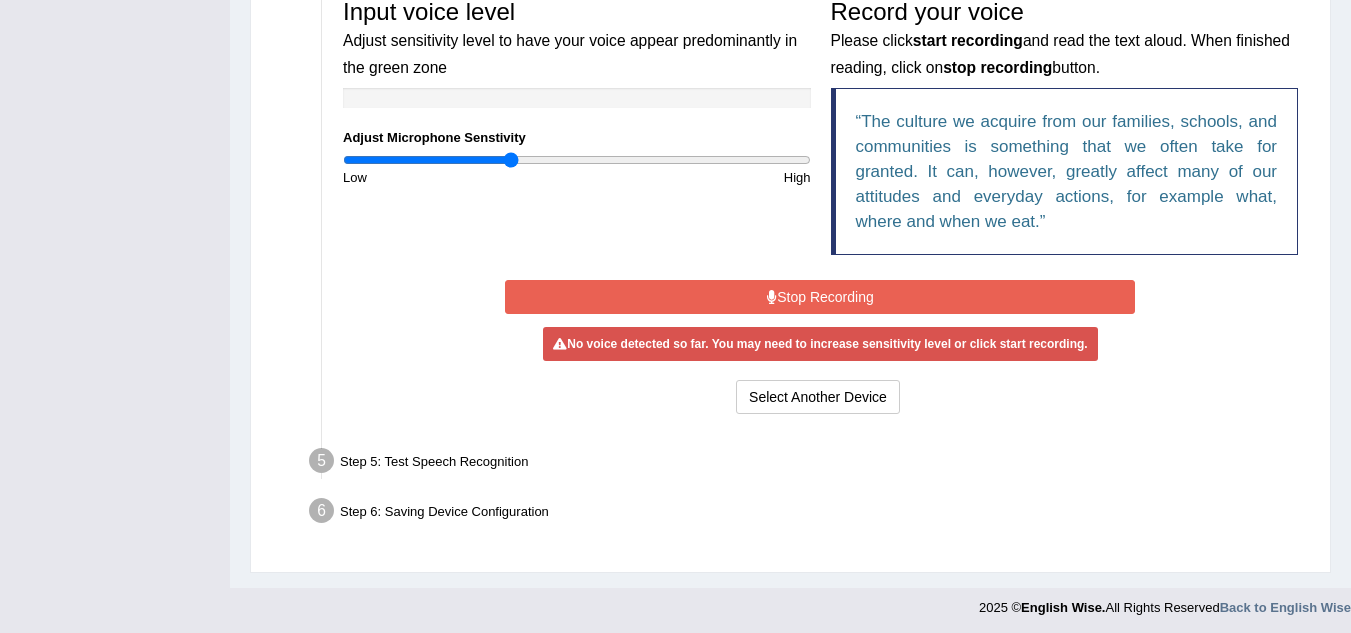 click on "Stop Recording" at bounding box center (820, 297) 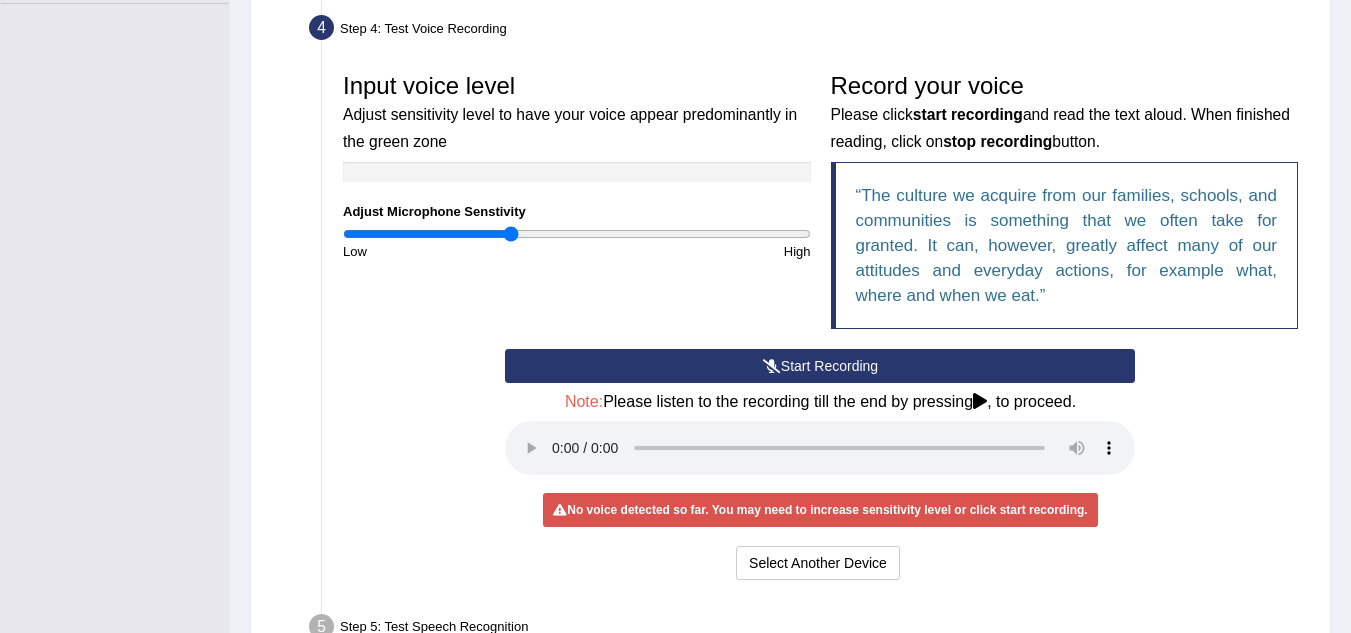 scroll, scrollTop: 325, scrollLeft: 0, axis: vertical 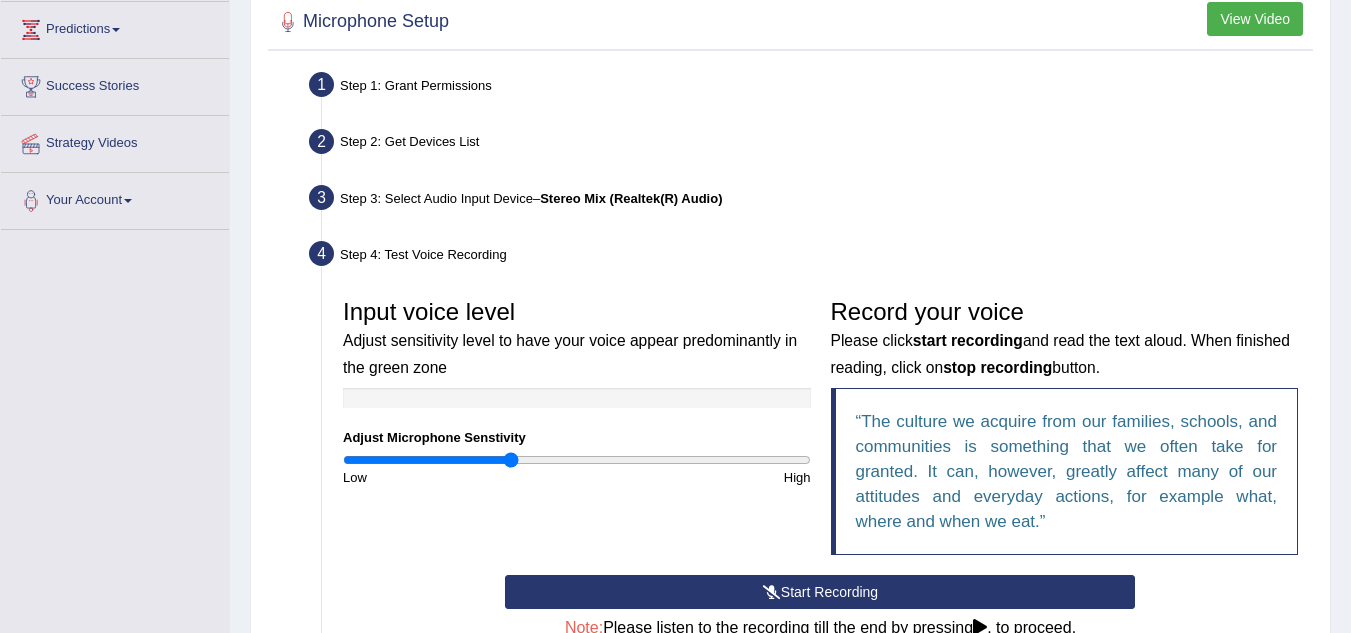 click on "Toggle navigation
Home
Practice Questions   Speaking Practice Read Aloud
Repeat Sentence
Describe Image
Re-tell Lecture
Answer Short Question
Writing Practice  Summarize Written Text
Write Essay
Reading Practice  Reading & Writing: Fill In The Blanks
Choose Multiple Answers
Re-order Paragraphs
Fill In The Blanks
Choose Single Answer
Listening Practice  Summarize Spoken Text
Highlight Incorrect Words
Highlight Correct Summary
Select Missing Word
Choose Single Answer
Choose Multiple Answers
Fill In The Blanks
Write From Dictation
Pronunciation
Tests  Take Practice Sectional Test
Take Mock Test
History
Online Class
Predictions" at bounding box center [675, 347] 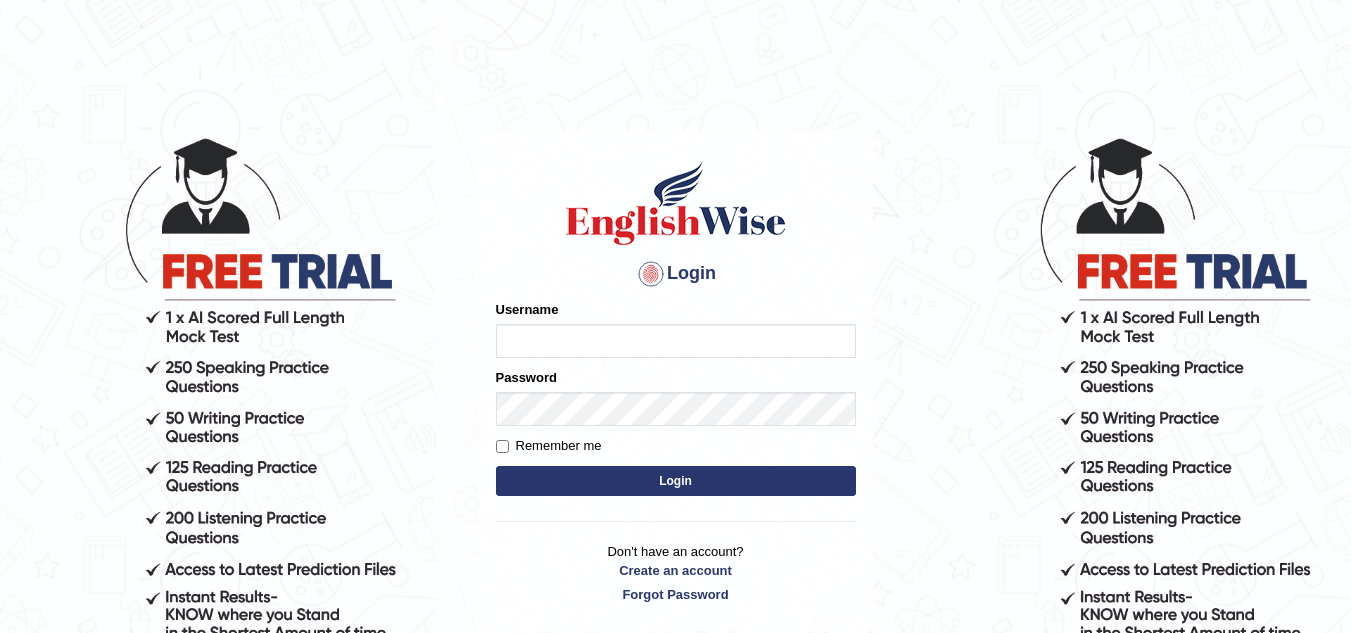 scroll, scrollTop: 0, scrollLeft: 0, axis: both 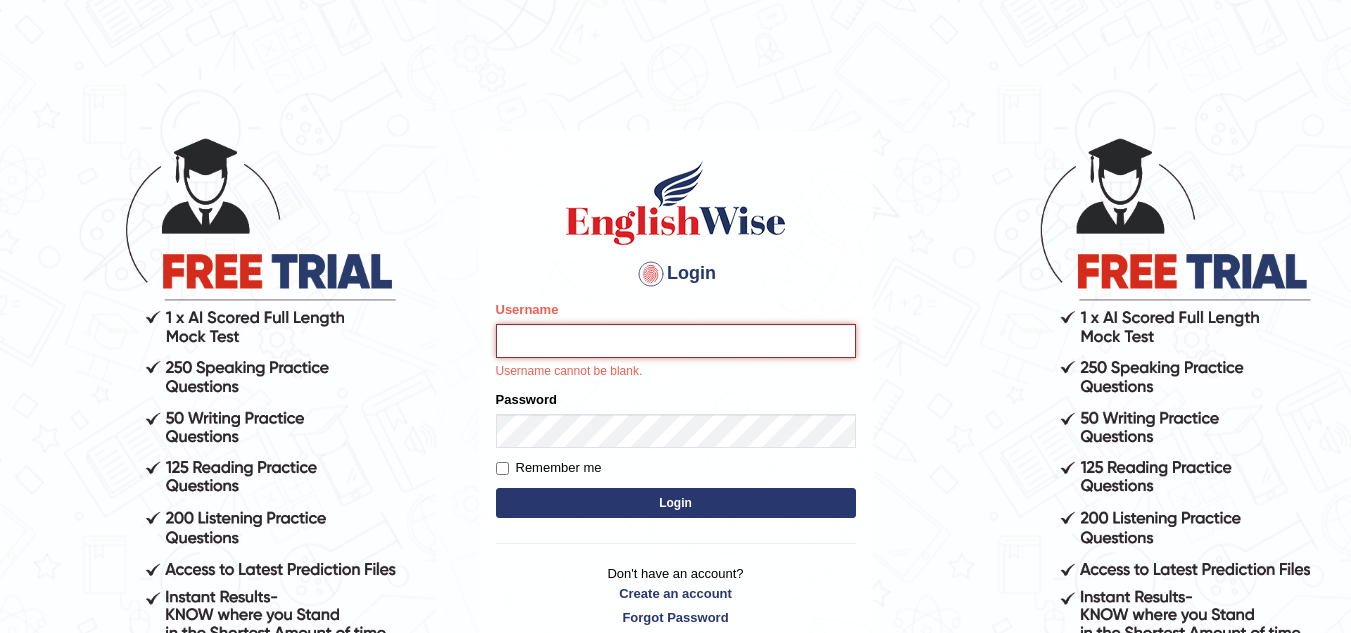 type on "Sureshkumar" 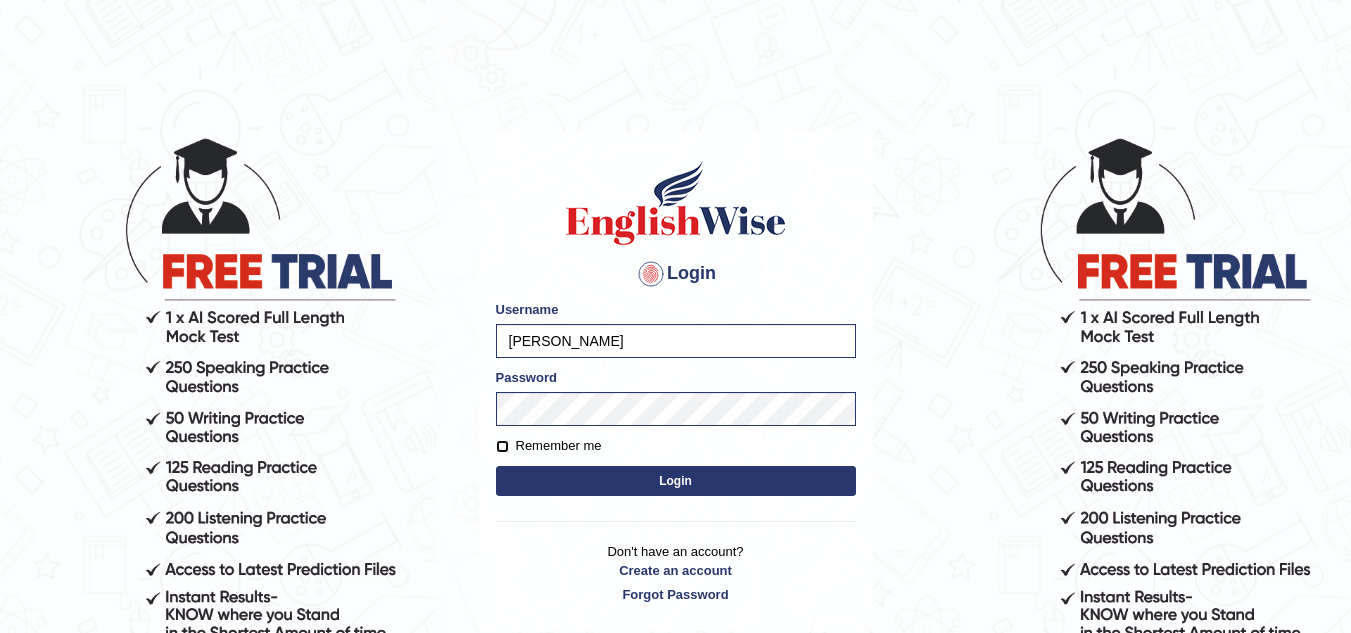 drag, startPoint x: 498, startPoint y: 445, endPoint x: 515, endPoint y: 454, distance: 19.235384 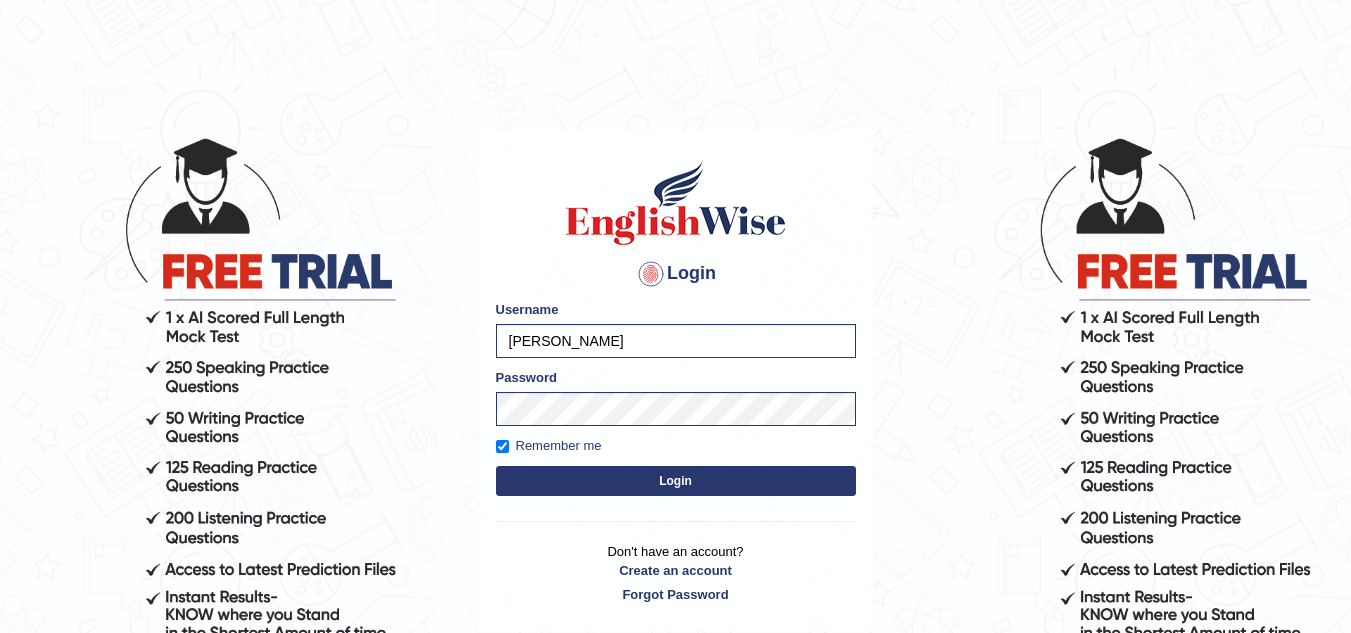 click on "Login" at bounding box center [676, 481] 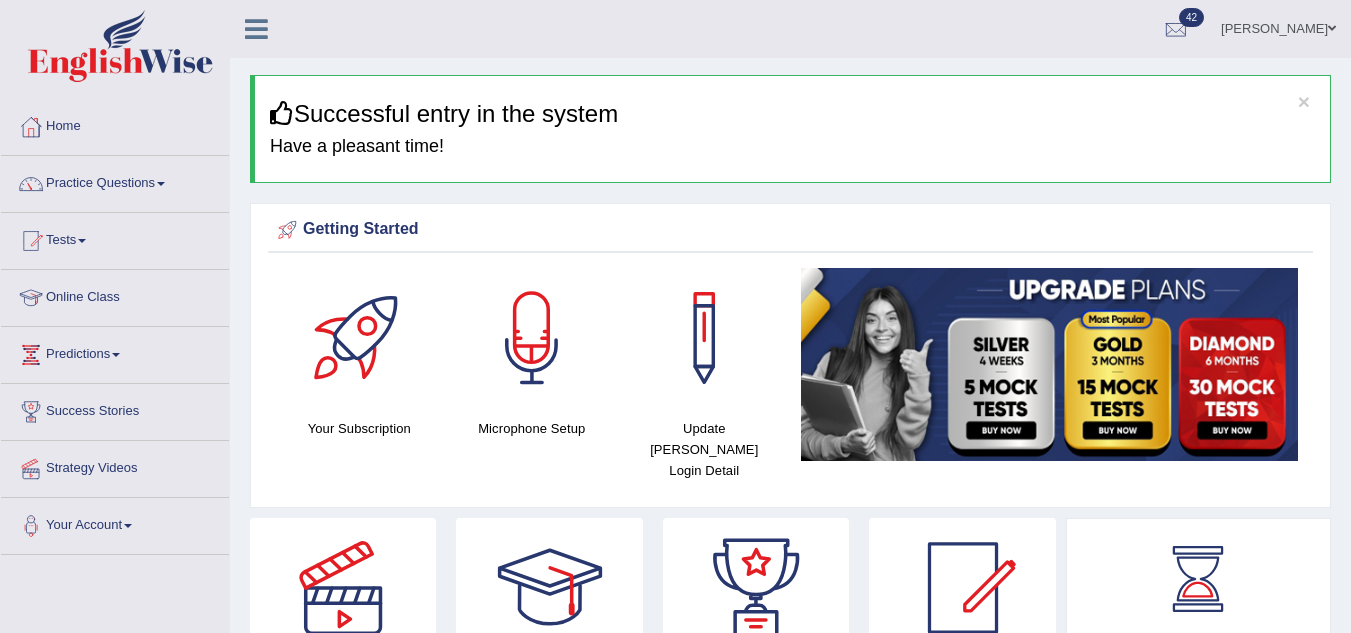 scroll, scrollTop: 0, scrollLeft: 0, axis: both 